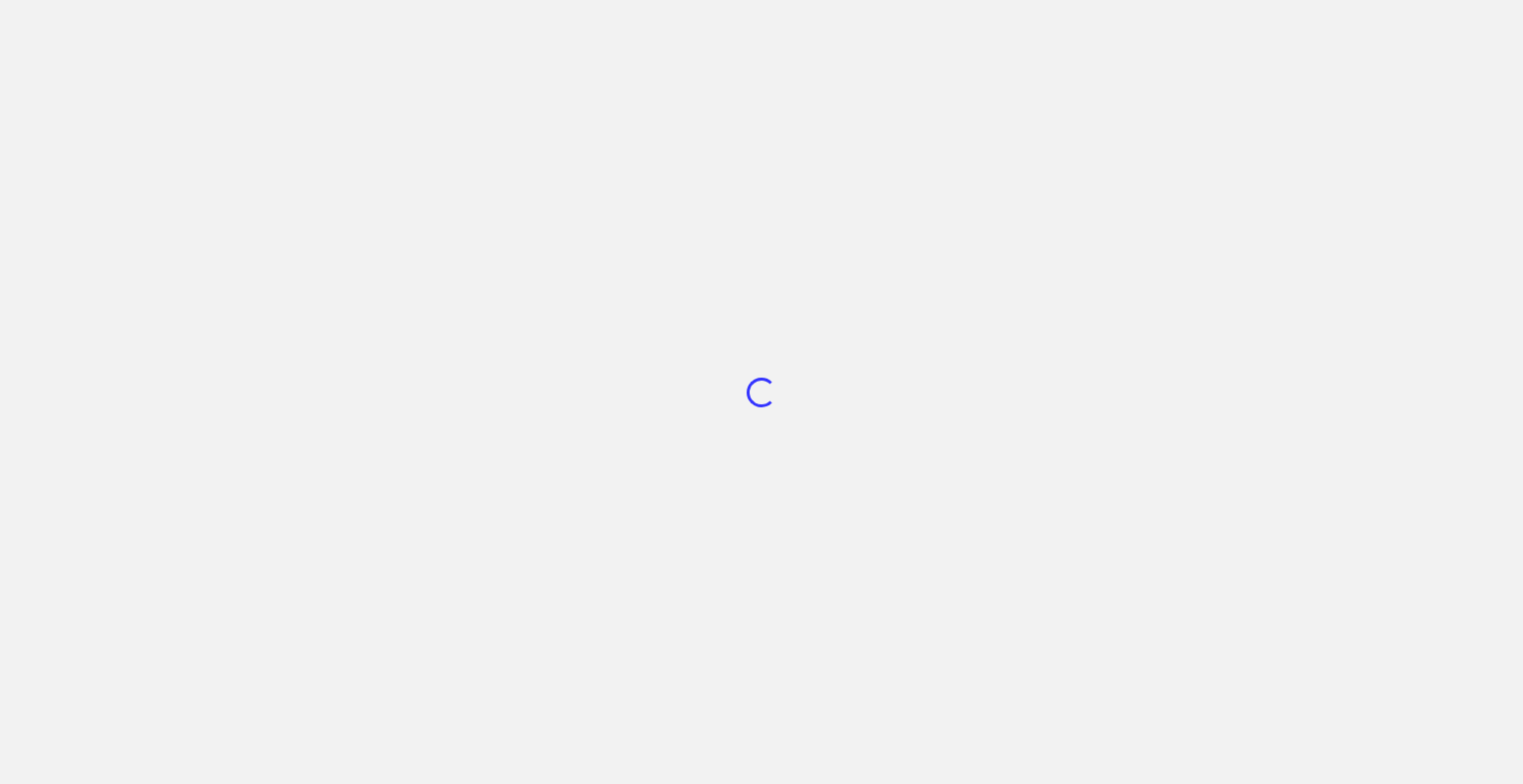 scroll, scrollTop: 0, scrollLeft: 0, axis: both 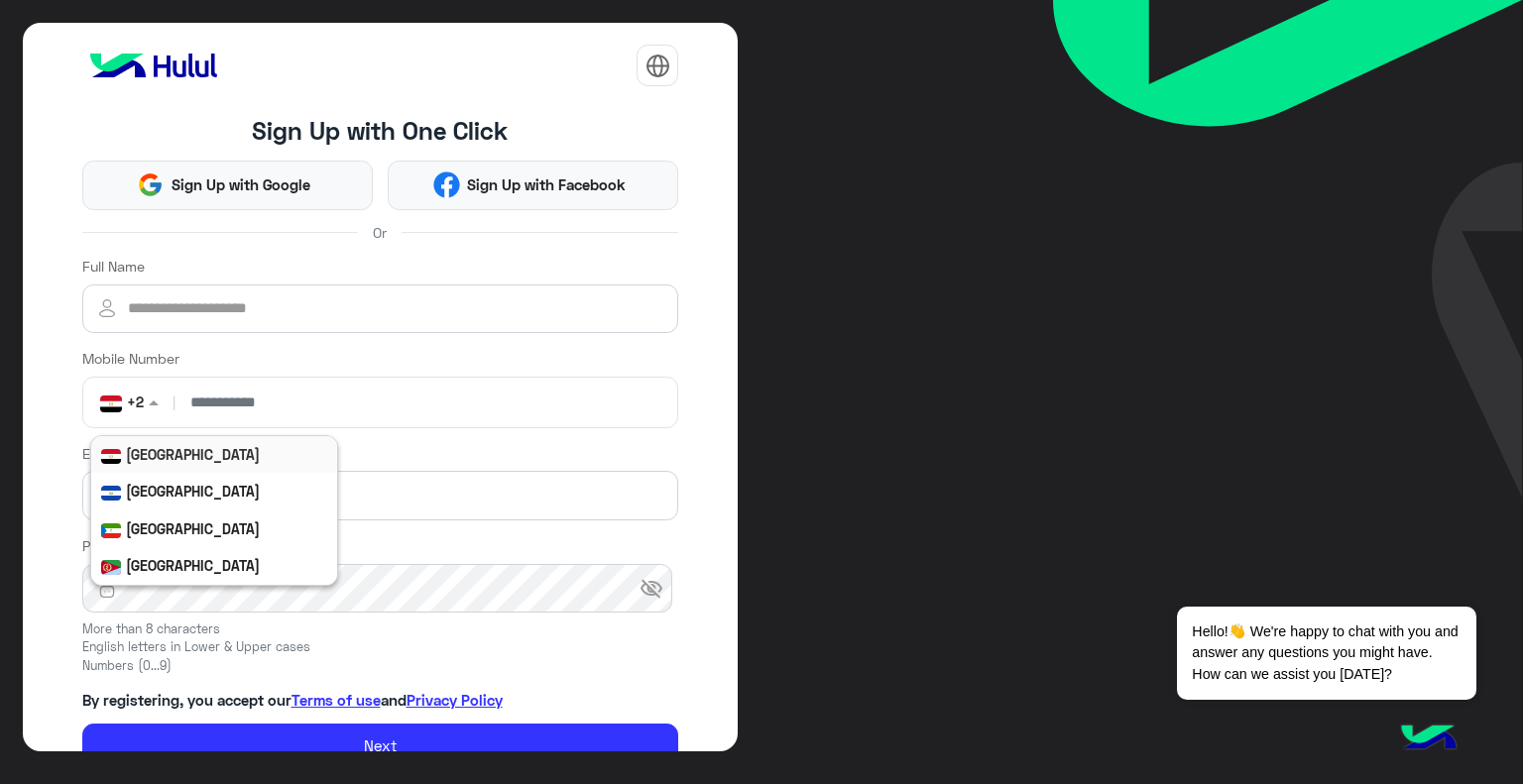 click 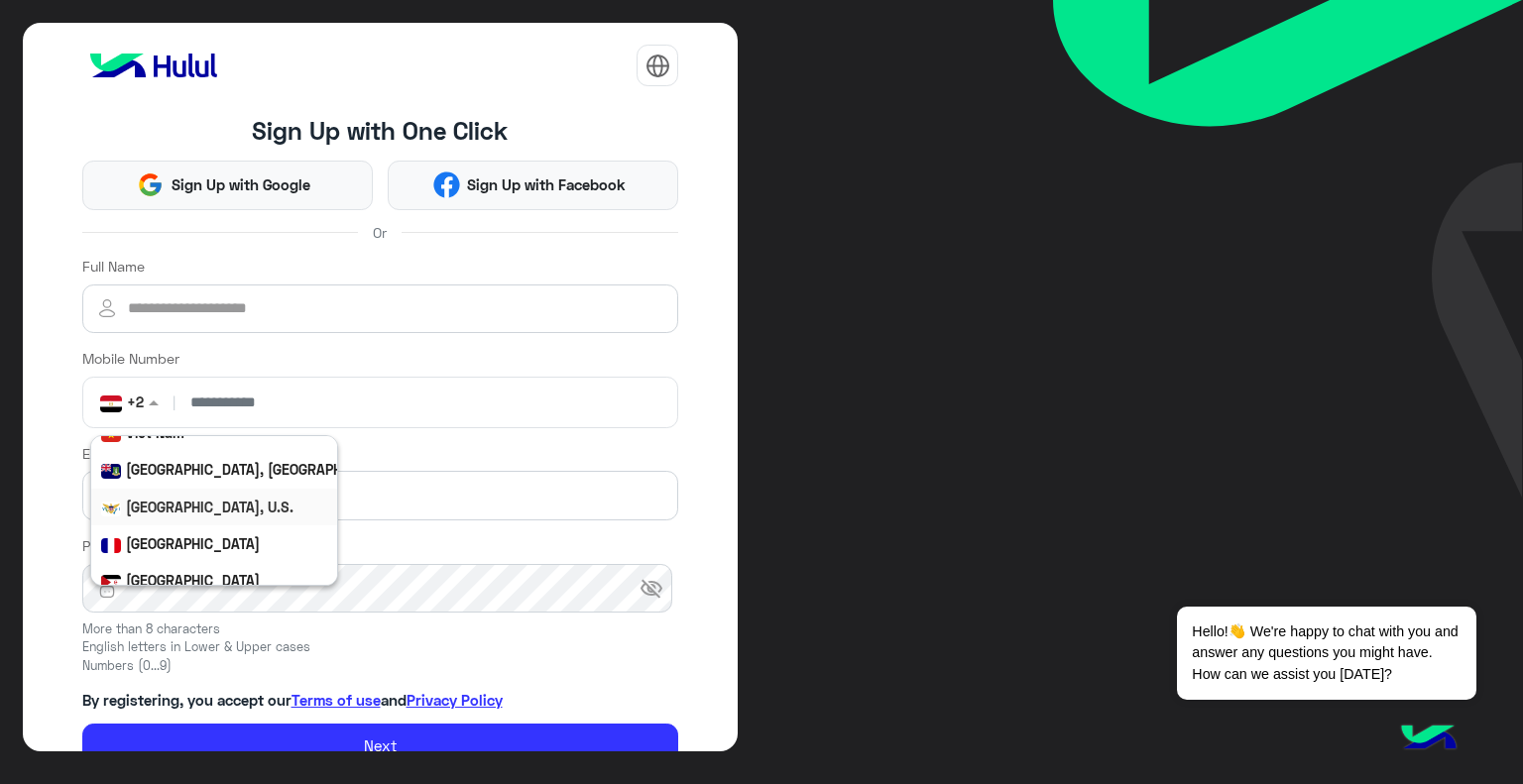 scroll, scrollTop: 9075, scrollLeft: 0, axis: vertical 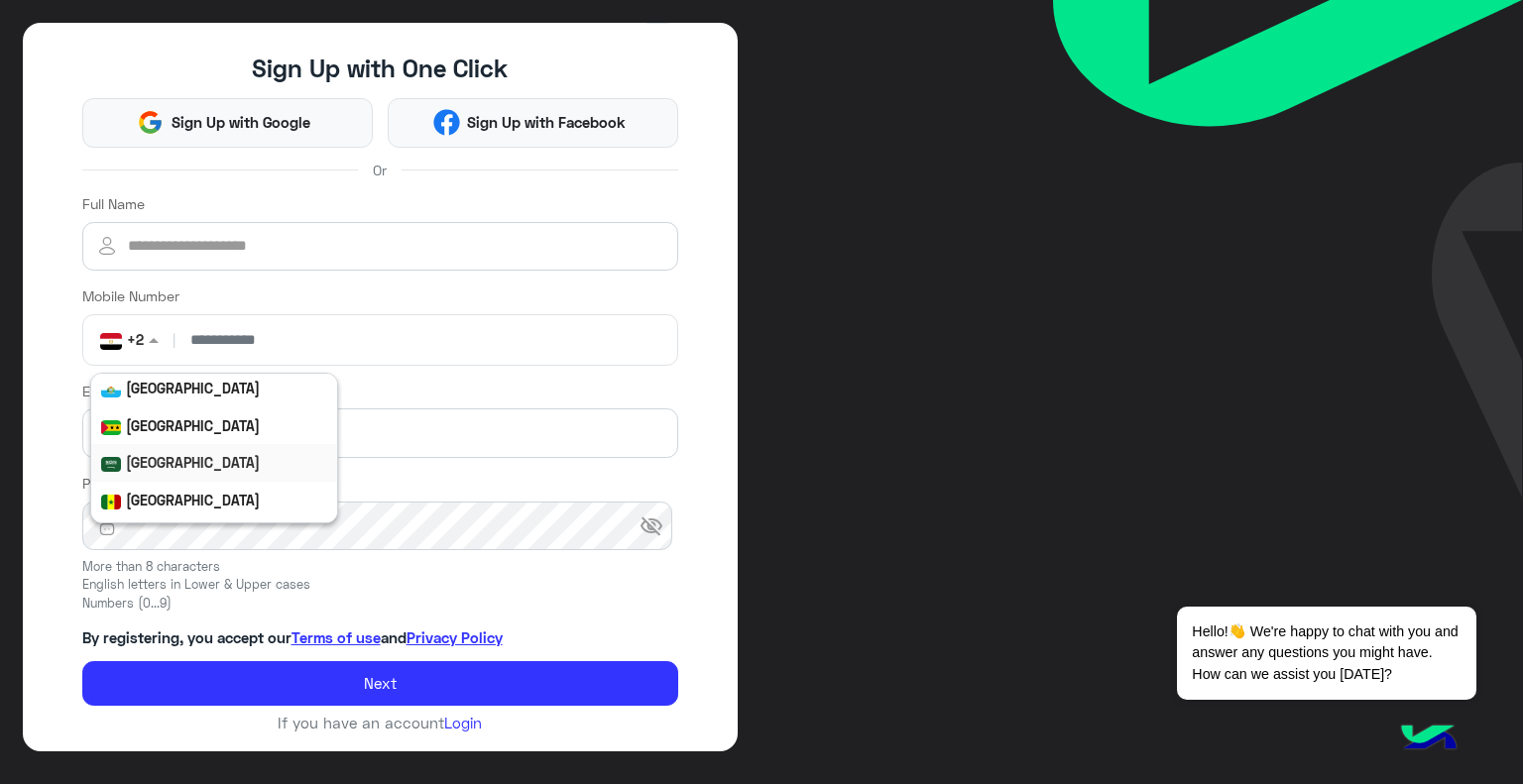 click on "[GEOGRAPHIC_DATA]" at bounding box center [192, 462] 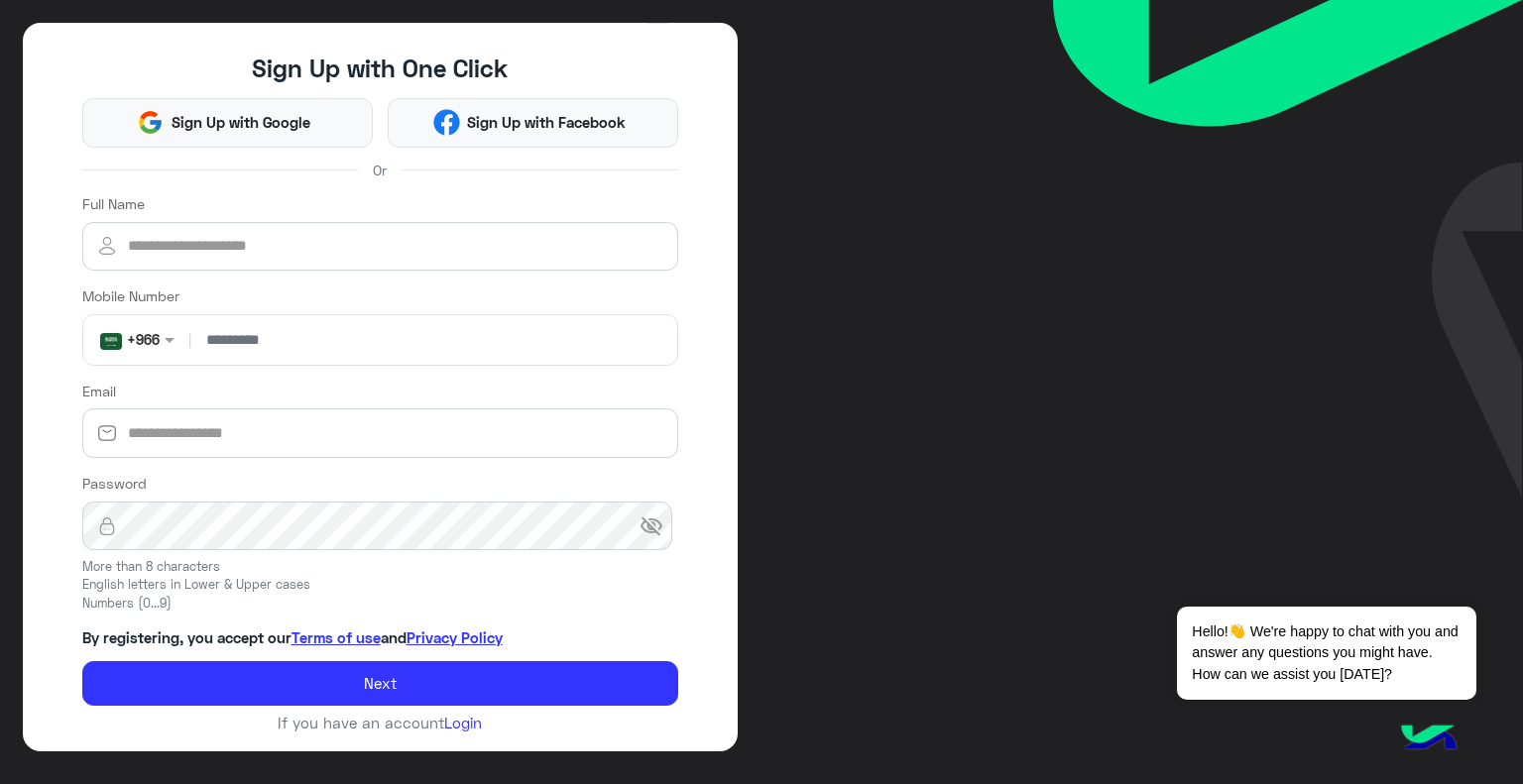 click 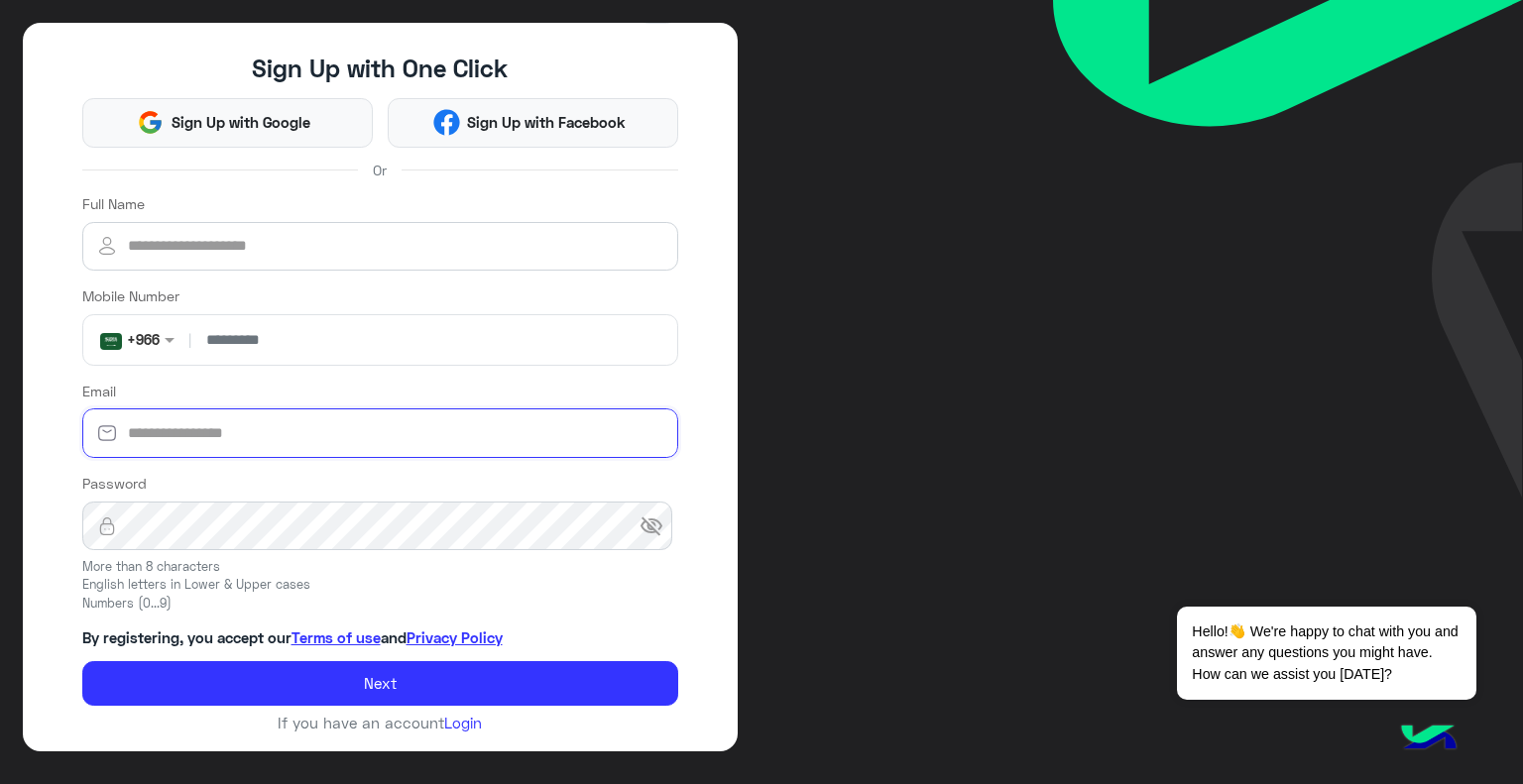 click on "Email" at bounding box center [381, 433] 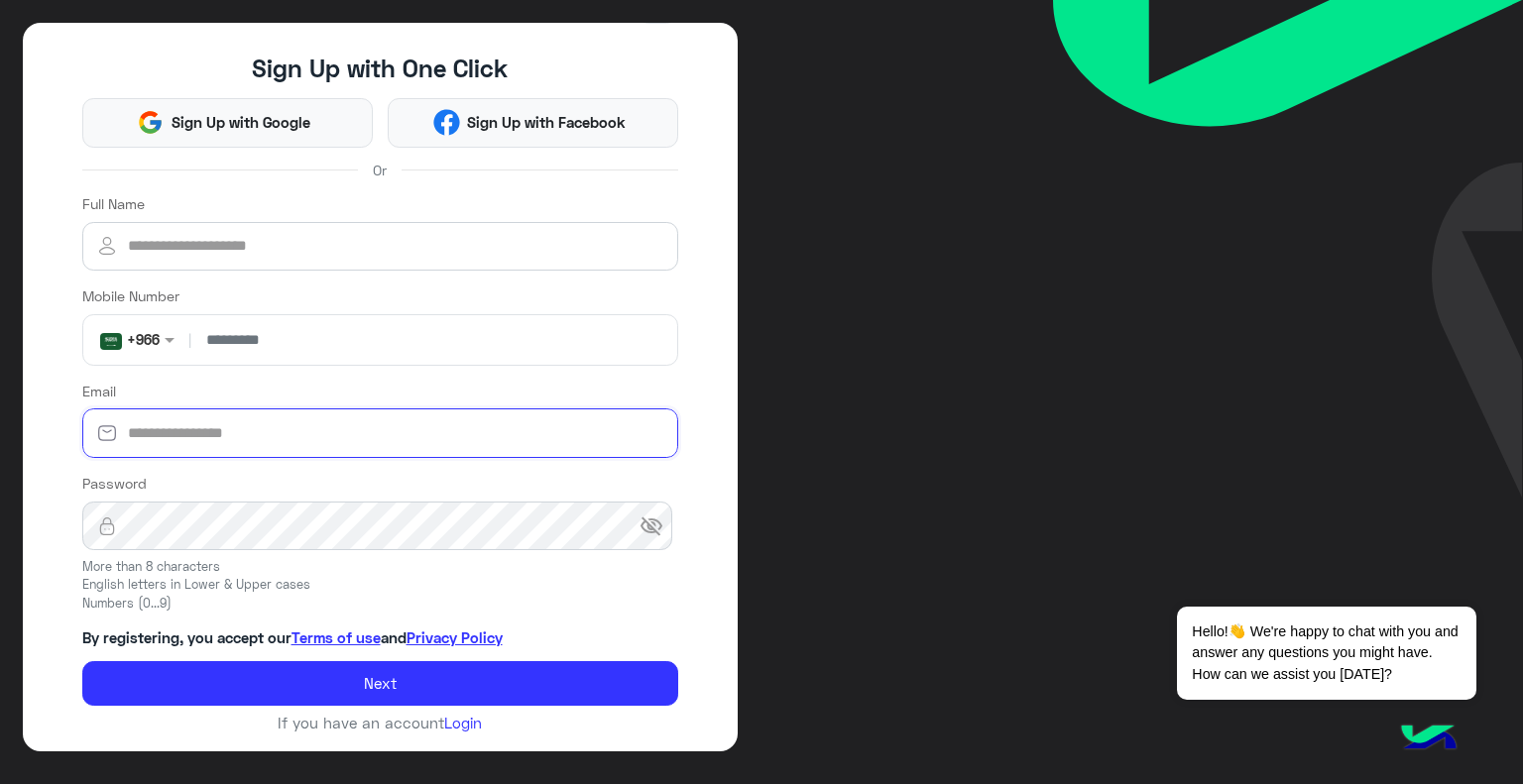 type on "**********" 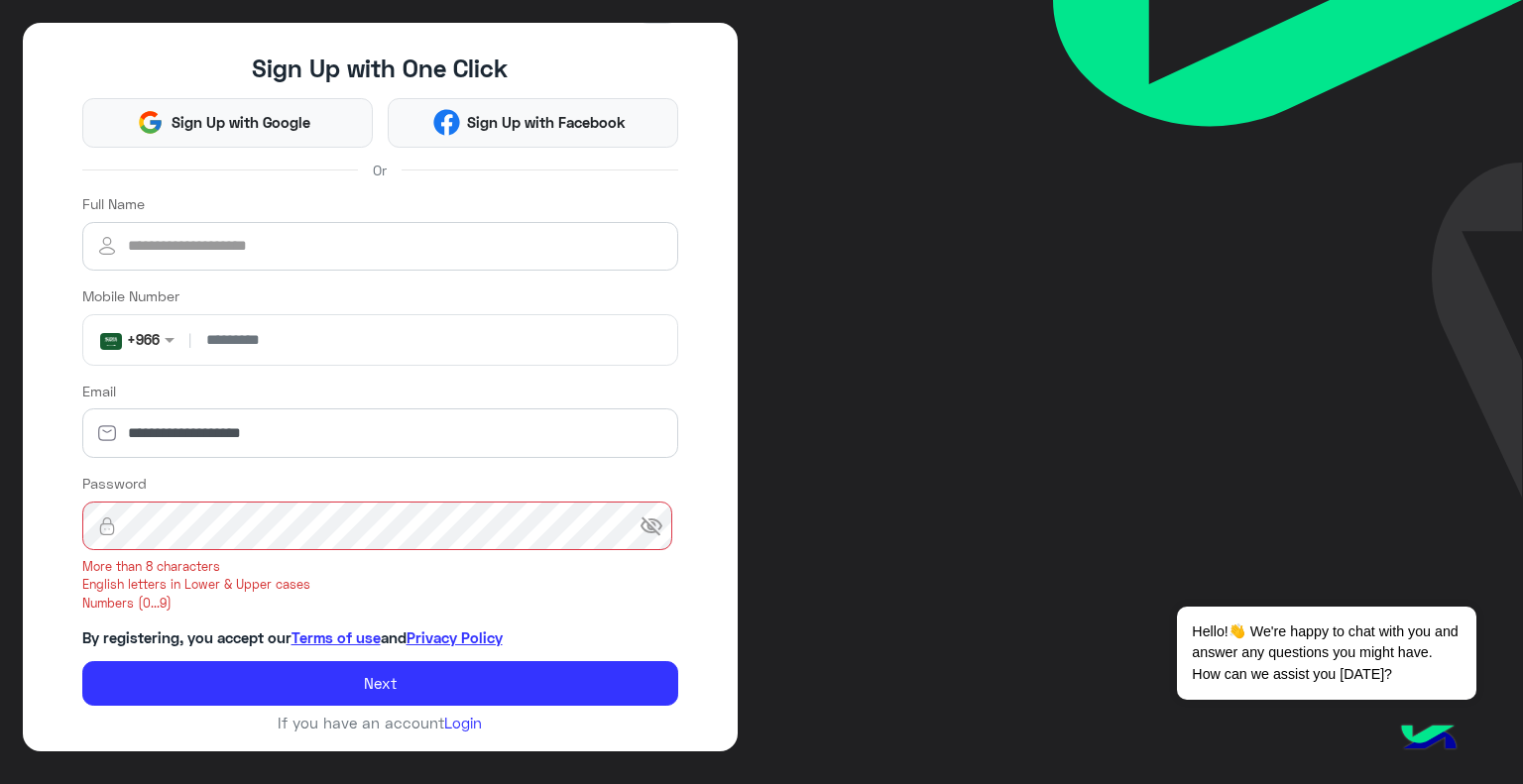 click on "visibility_off" at bounding box center (651, 526) 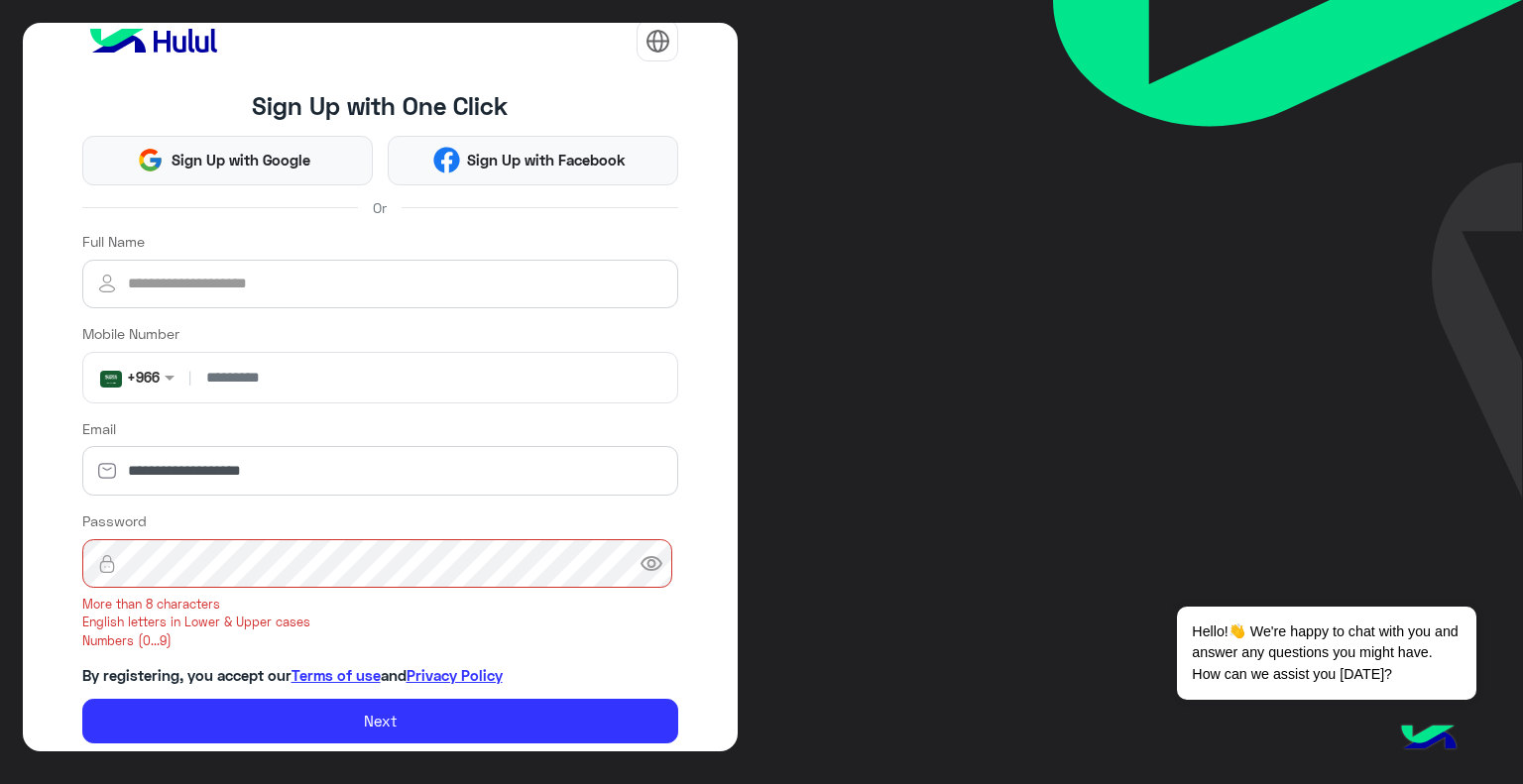 scroll, scrollTop: 62, scrollLeft: 0, axis: vertical 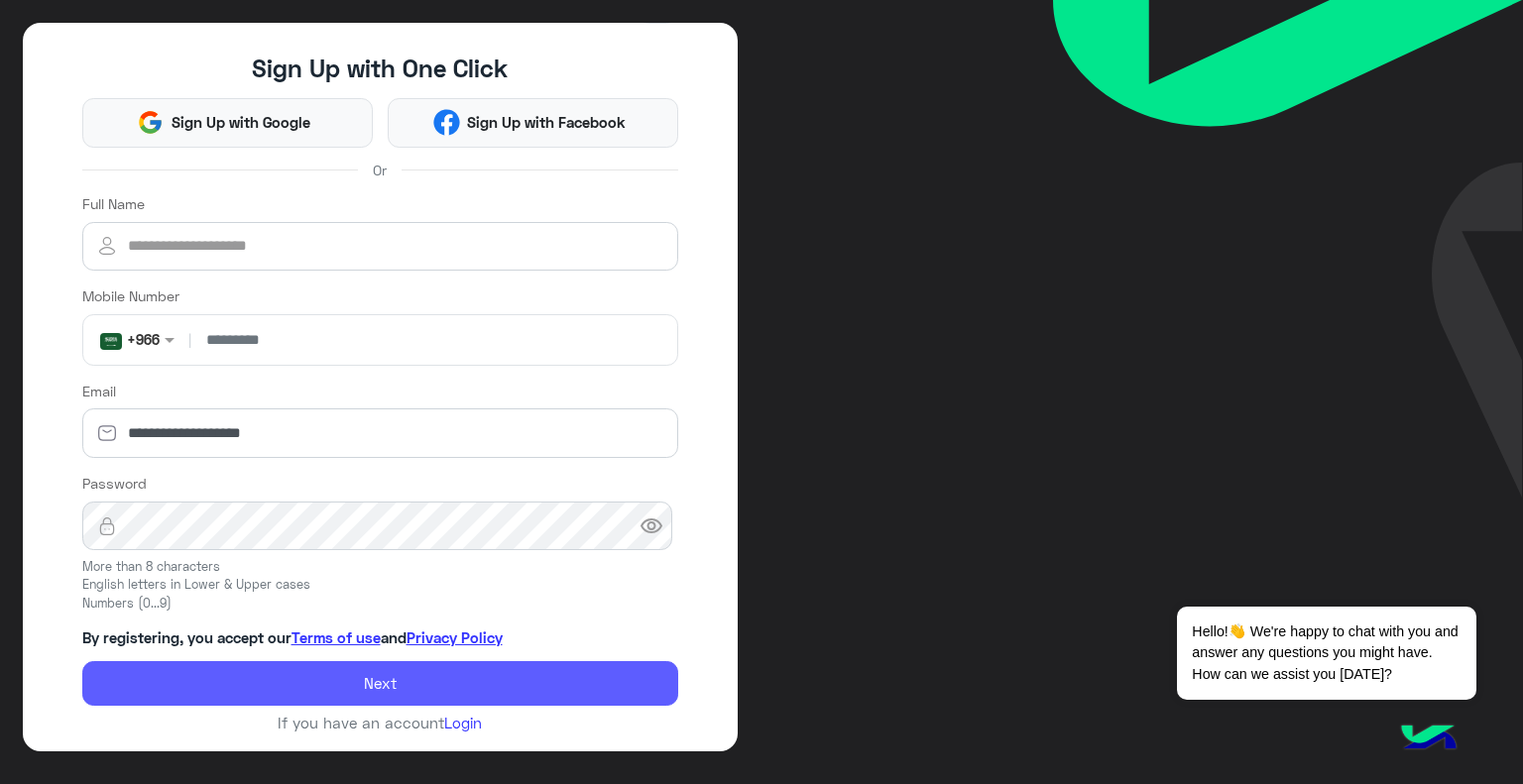 click on "Next" 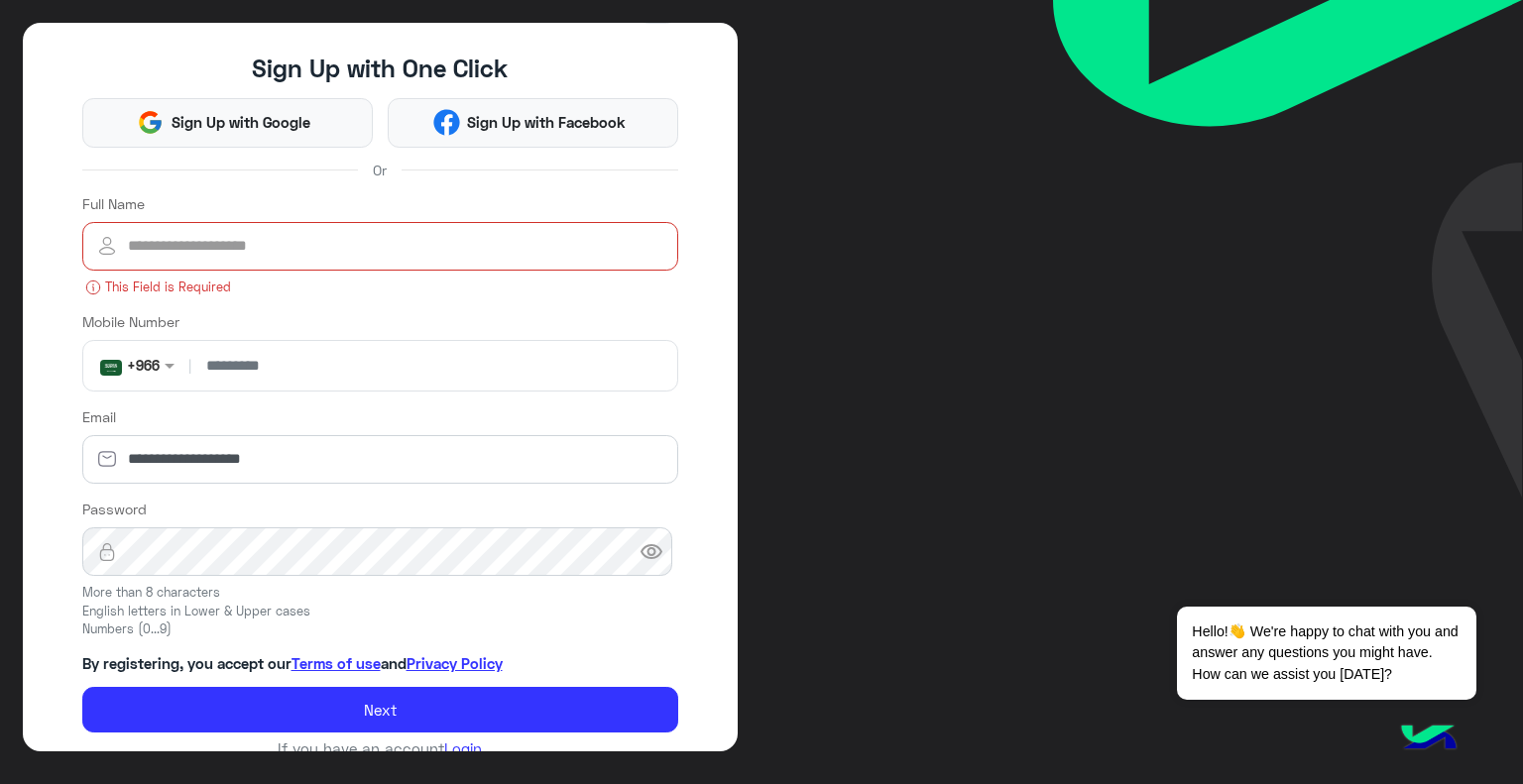 click on "Full Name" at bounding box center (381, 247) 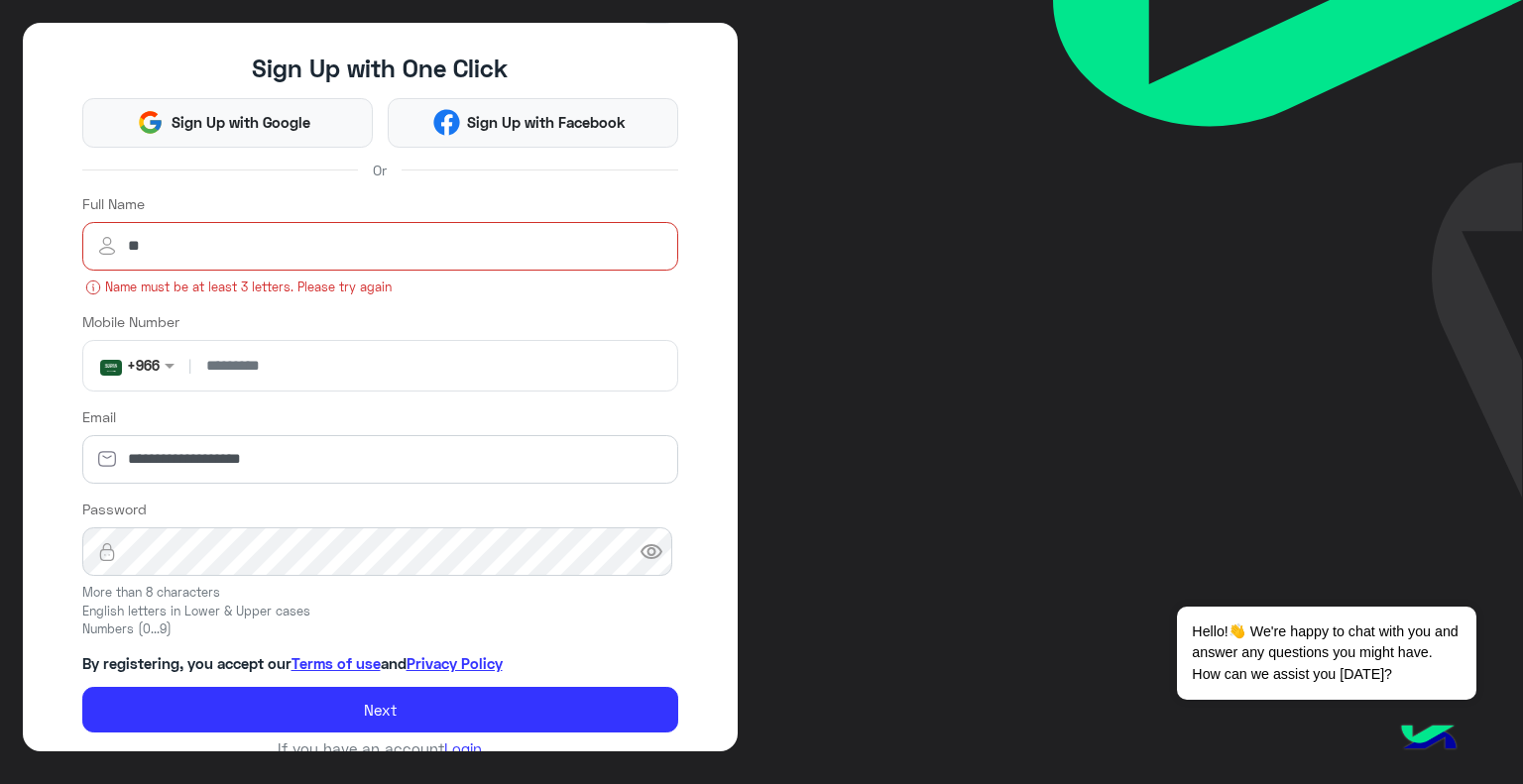 type on "*" 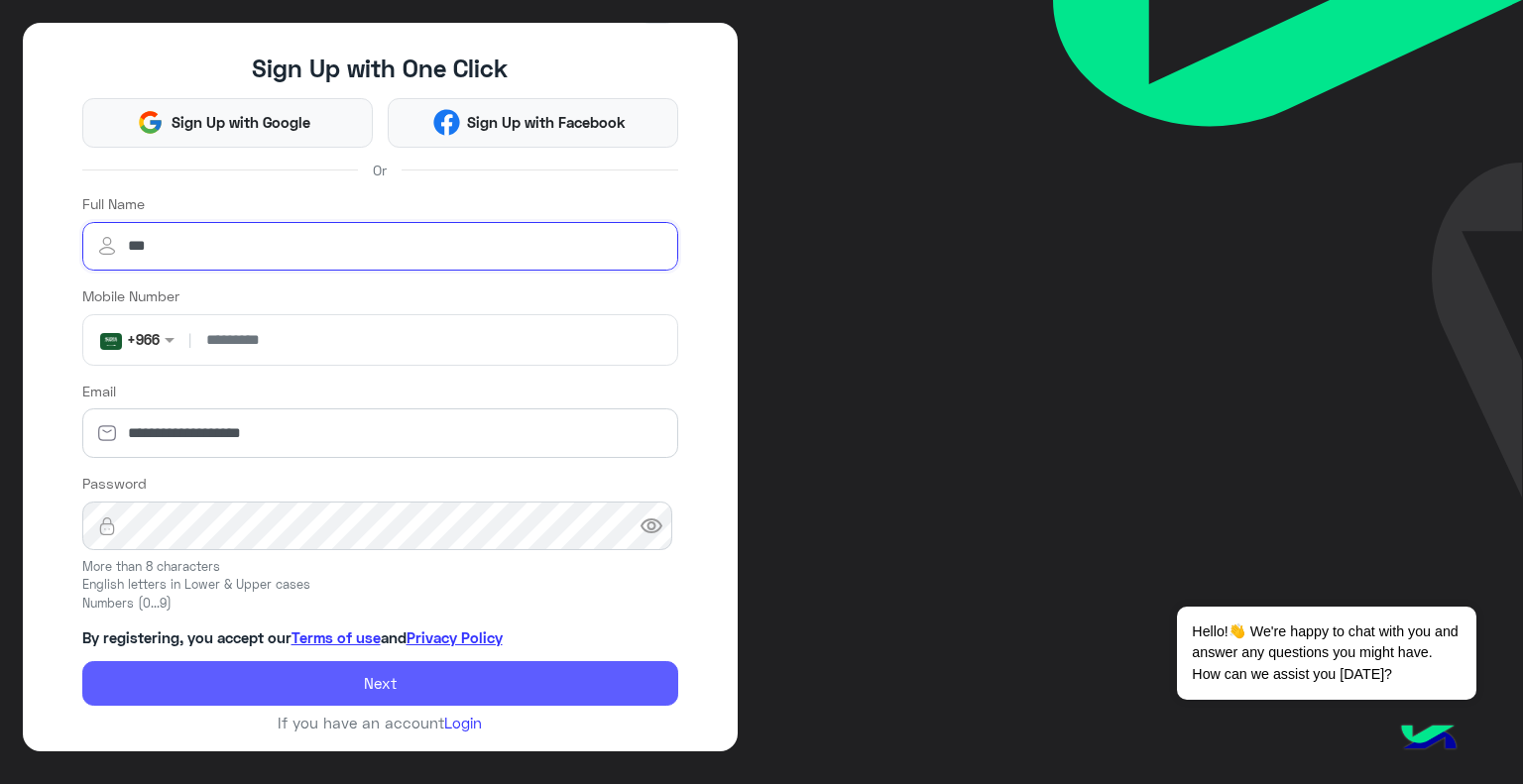 type on "***" 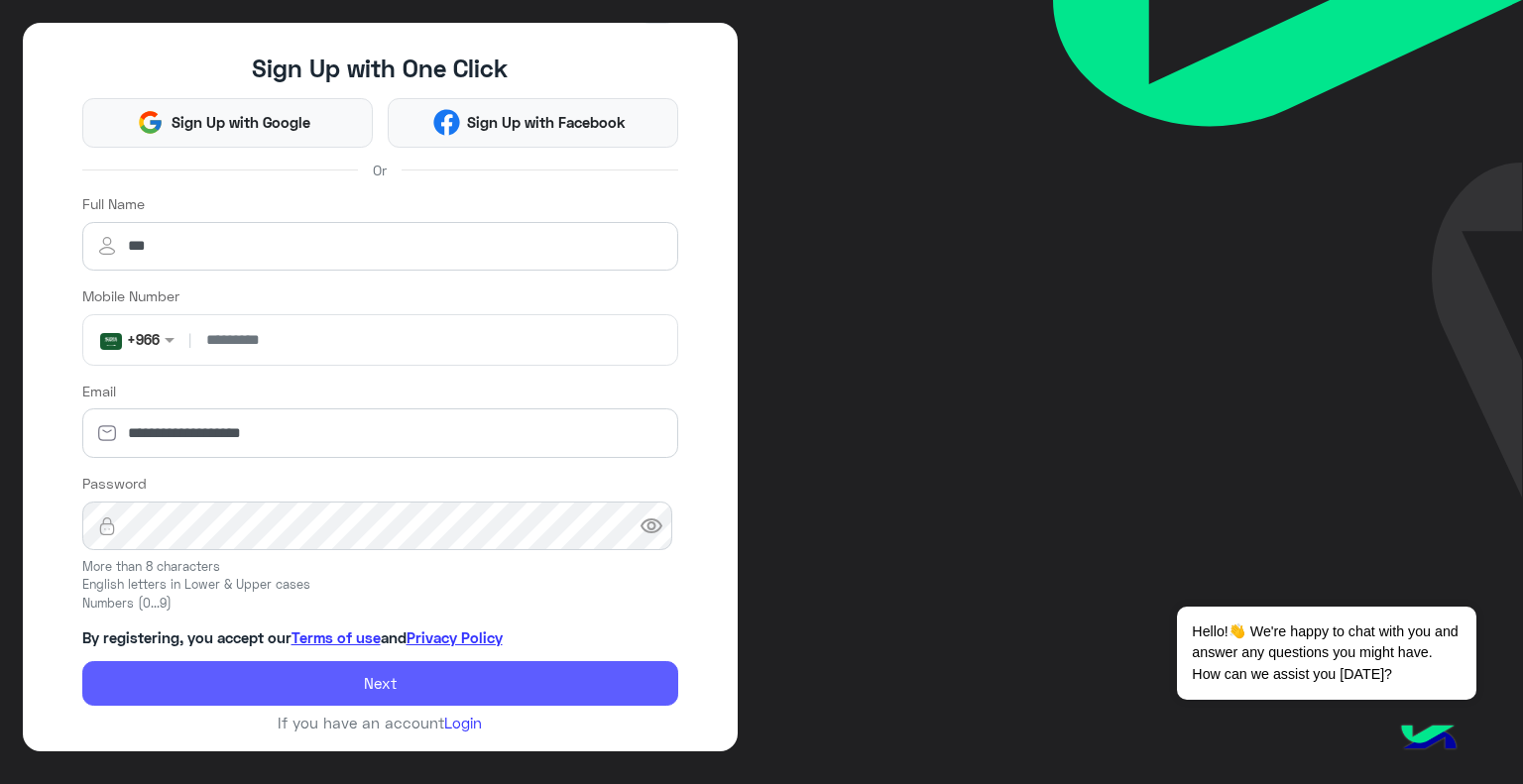 click on "Next" 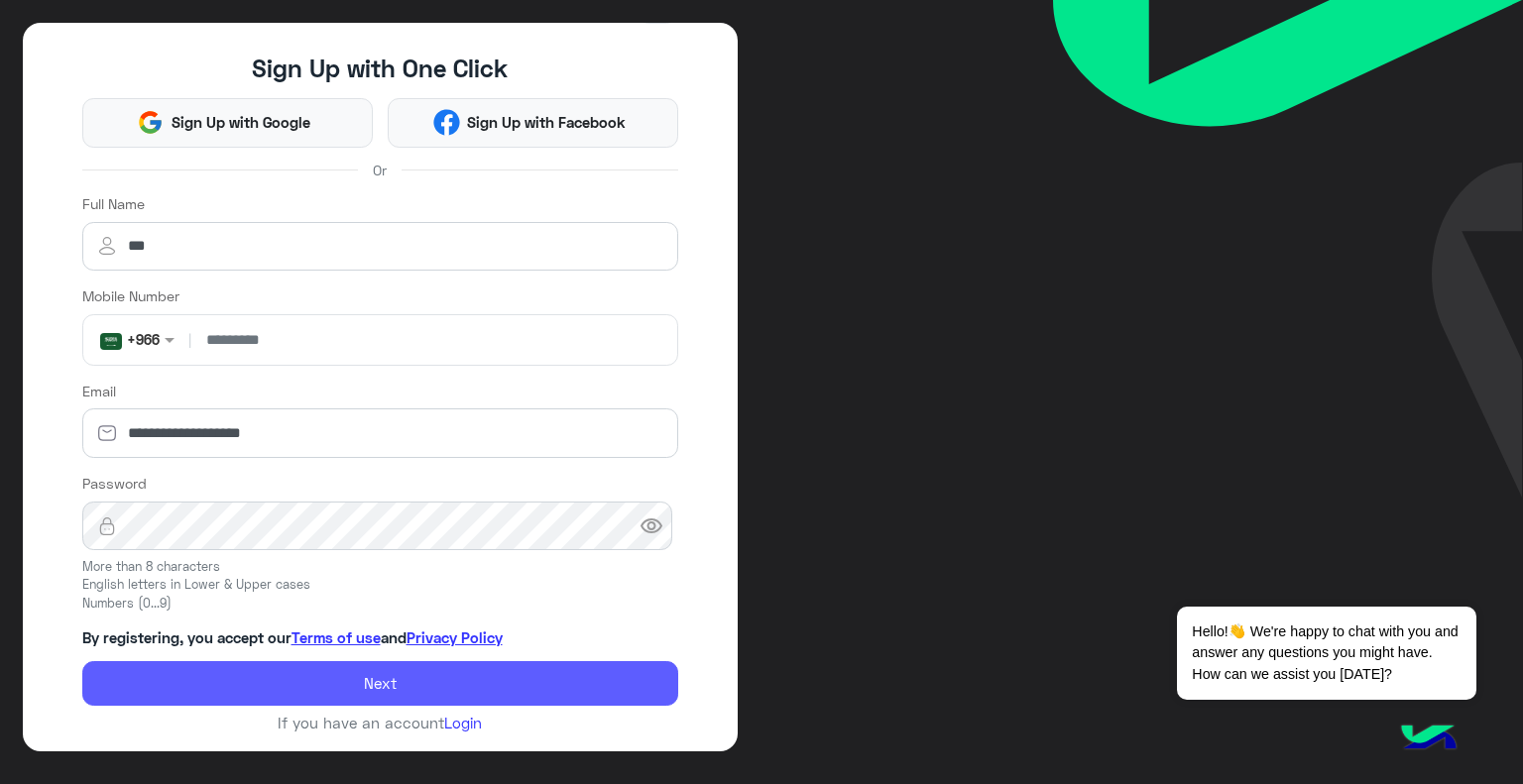 scroll, scrollTop: 59, scrollLeft: 0, axis: vertical 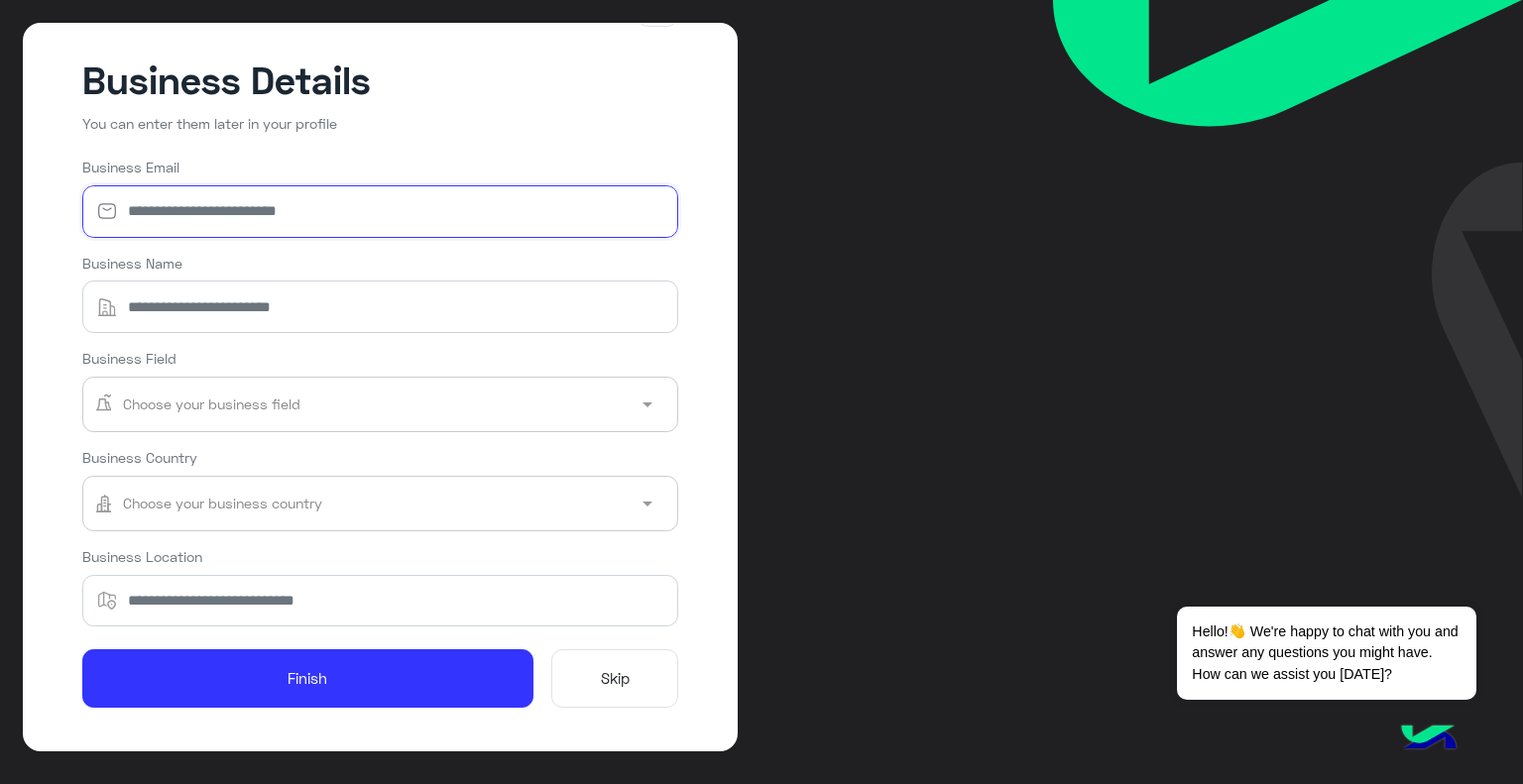 click on "Business Email" at bounding box center [381, 211] 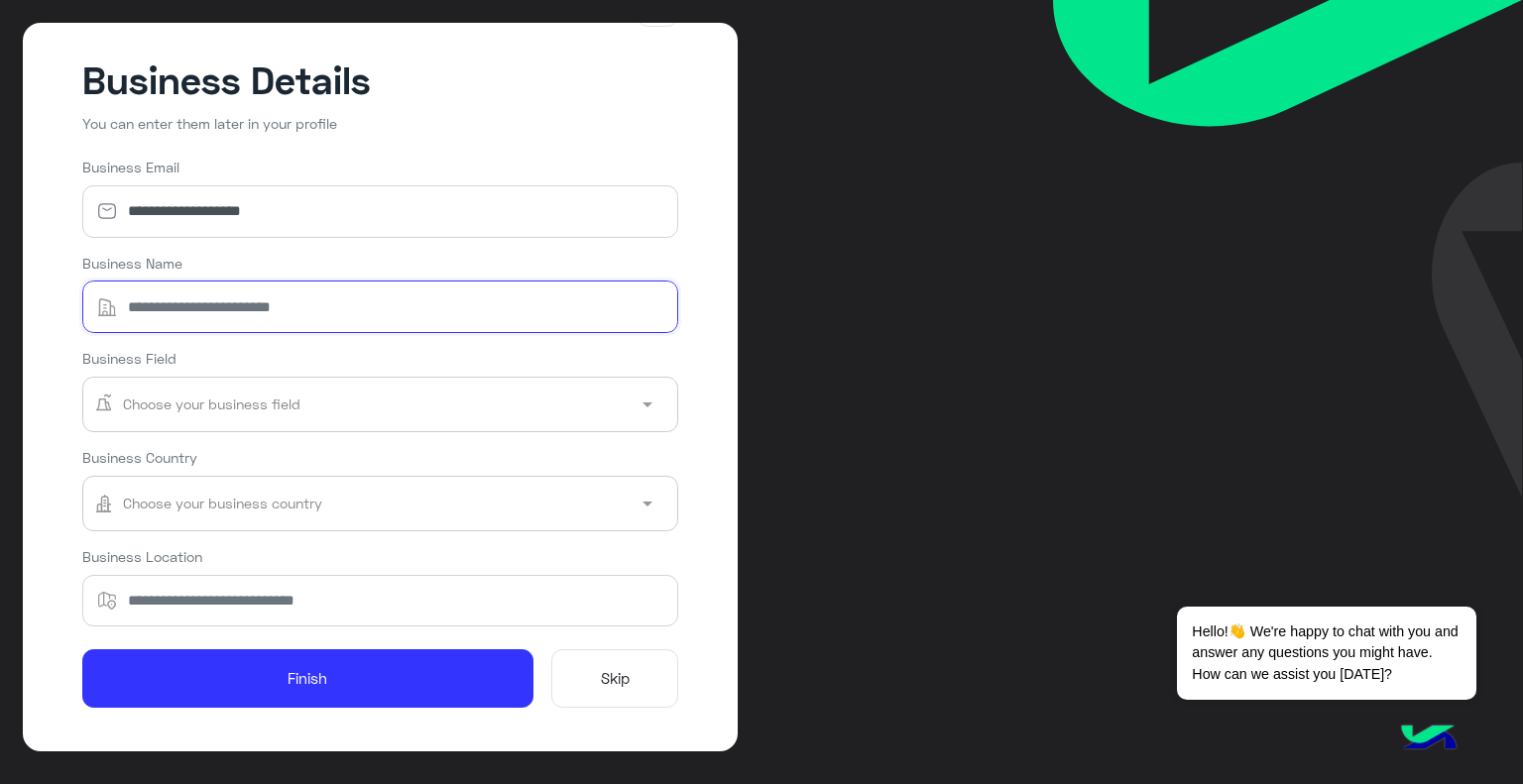 click on "Business Name" at bounding box center (381, 306) 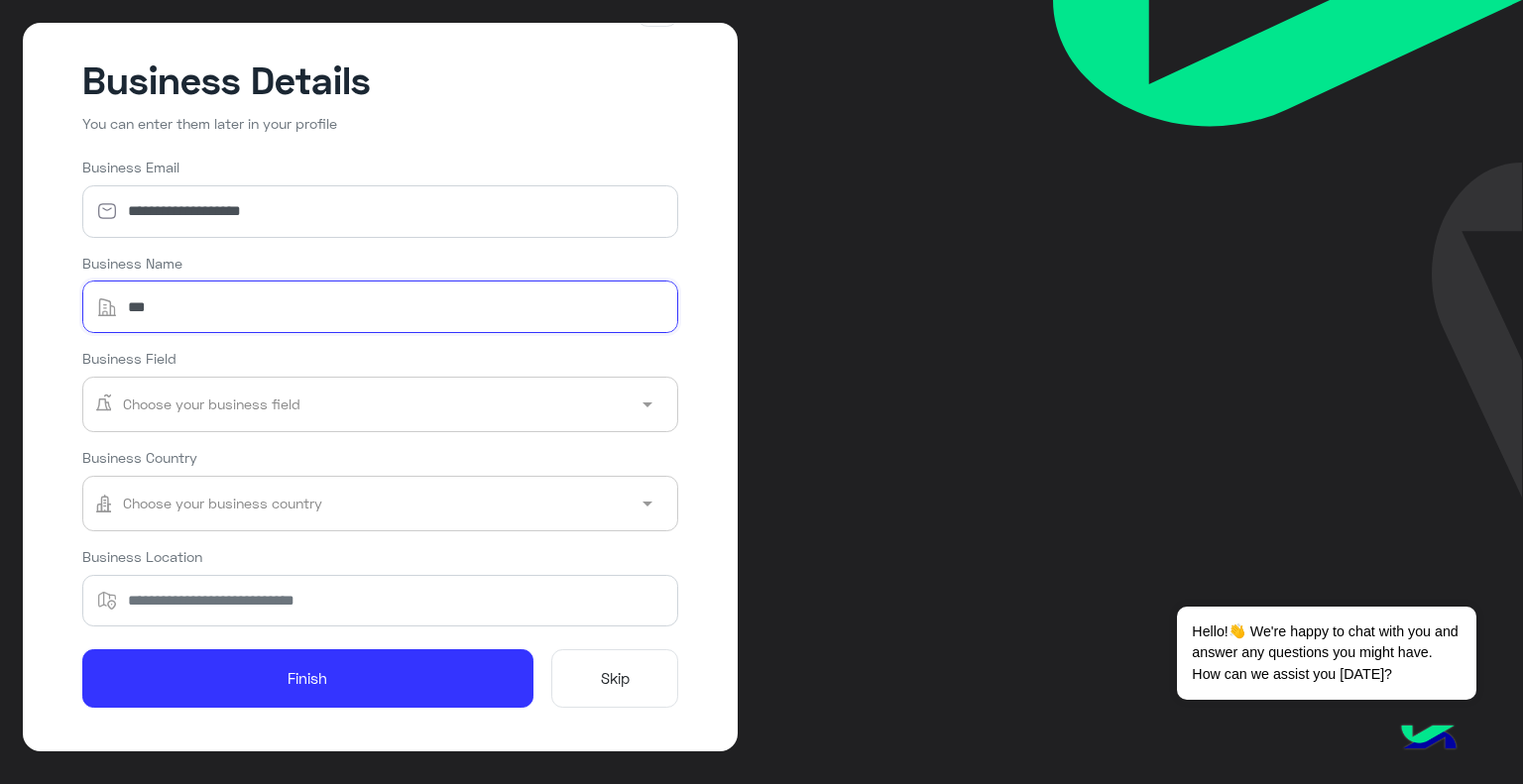 type on "***" 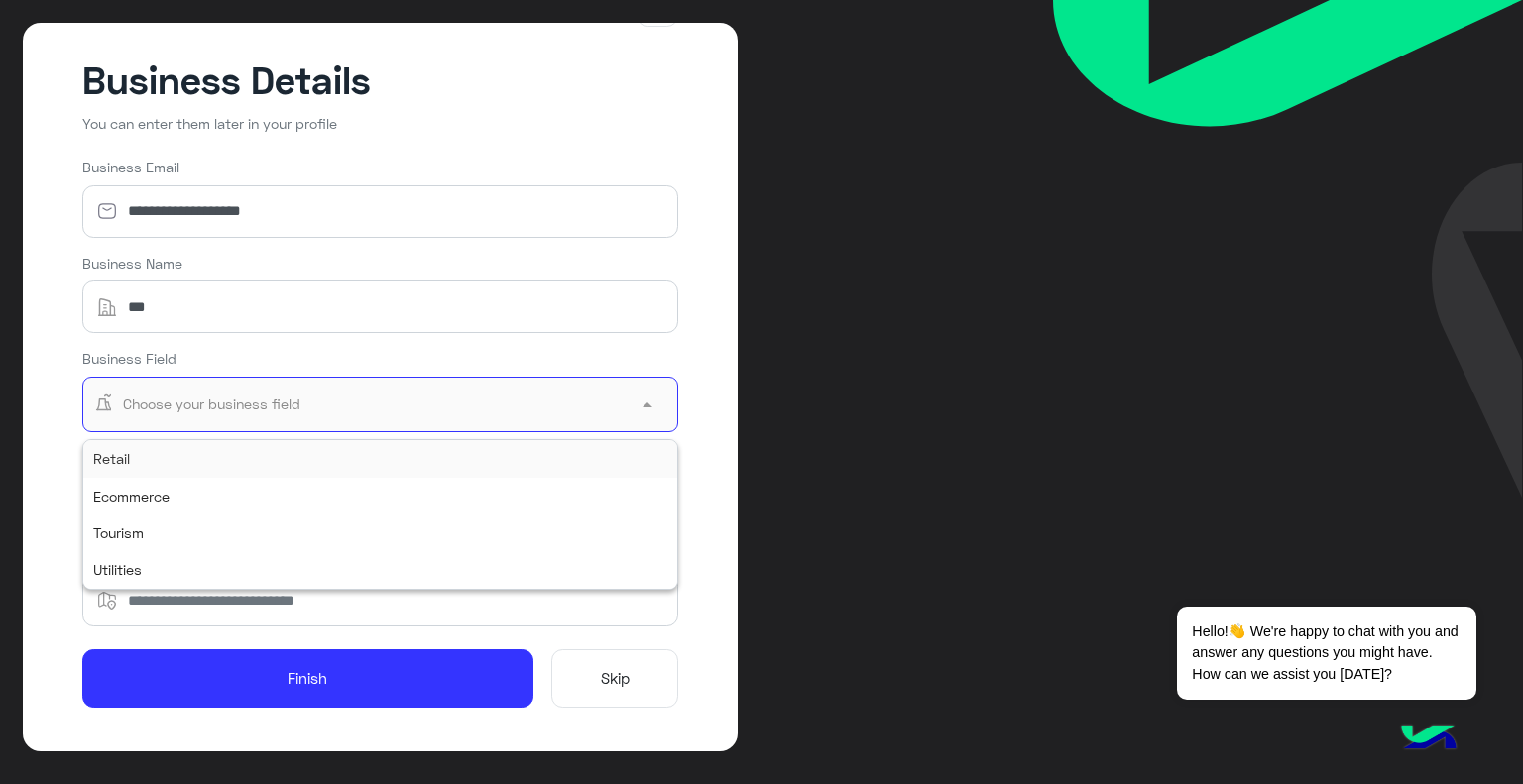 click 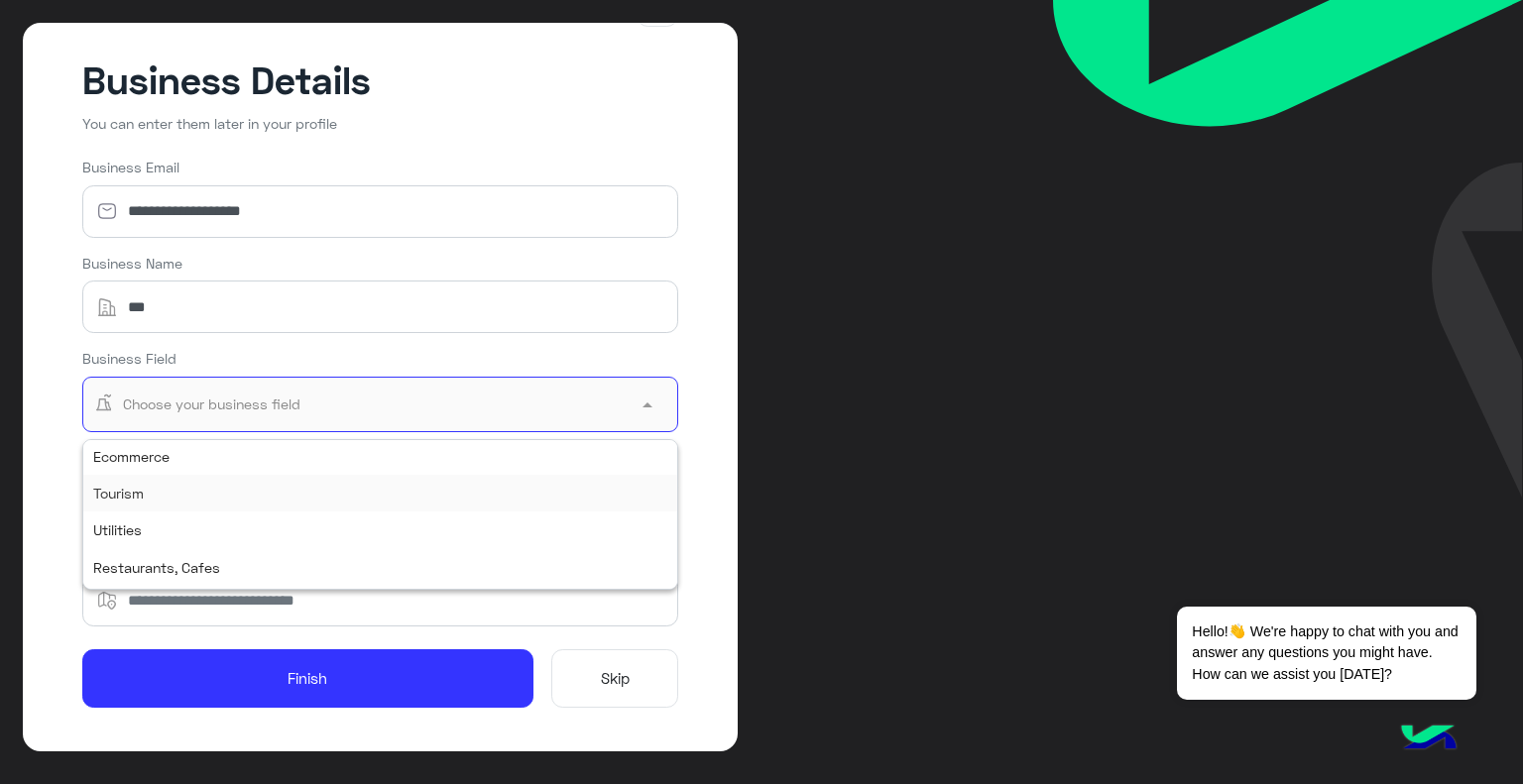 scroll, scrollTop: 36, scrollLeft: 0, axis: vertical 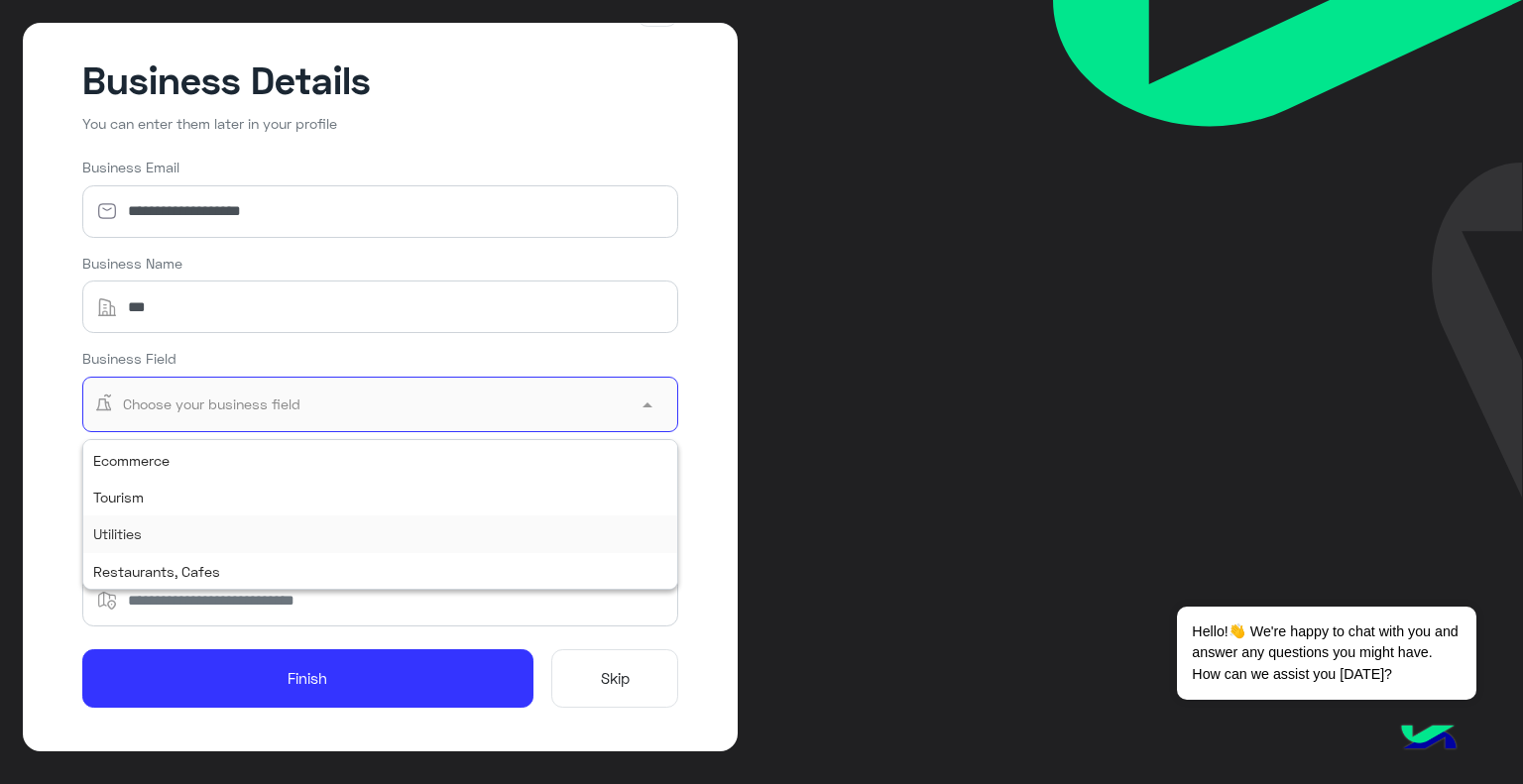 click on "Utilities" at bounding box center (117, 533) 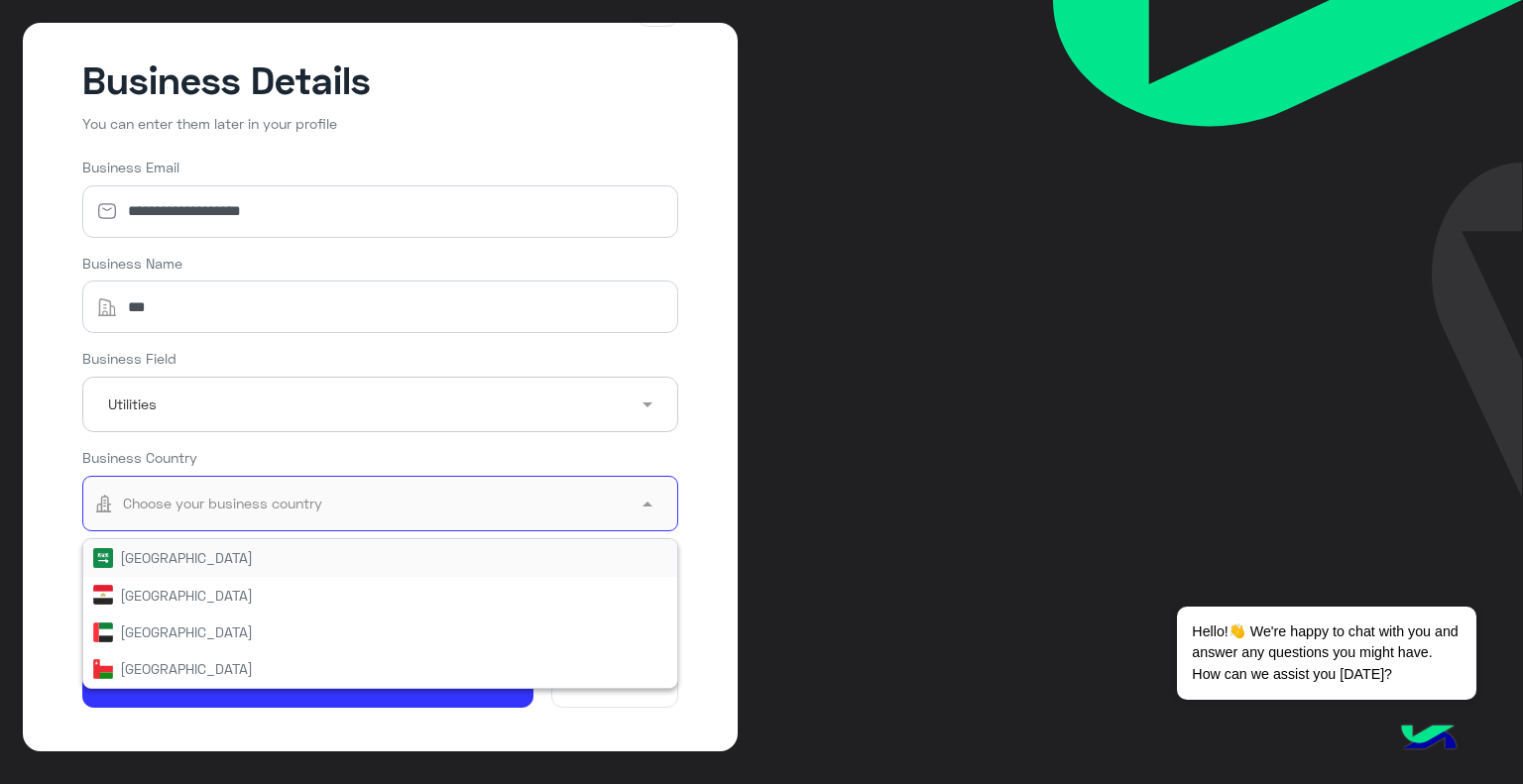click 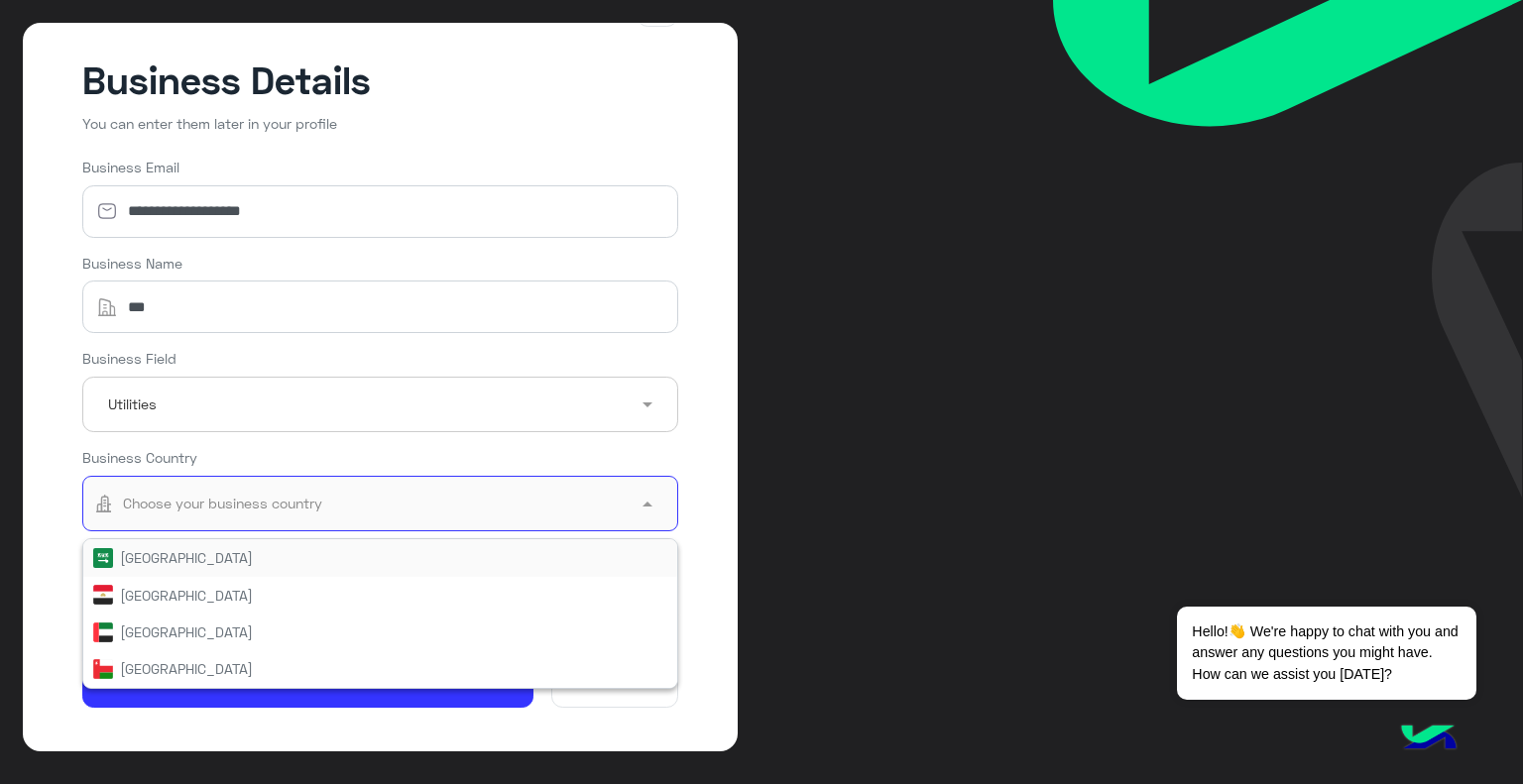 click on "[GEOGRAPHIC_DATA]" at bounding box center [186, 557] 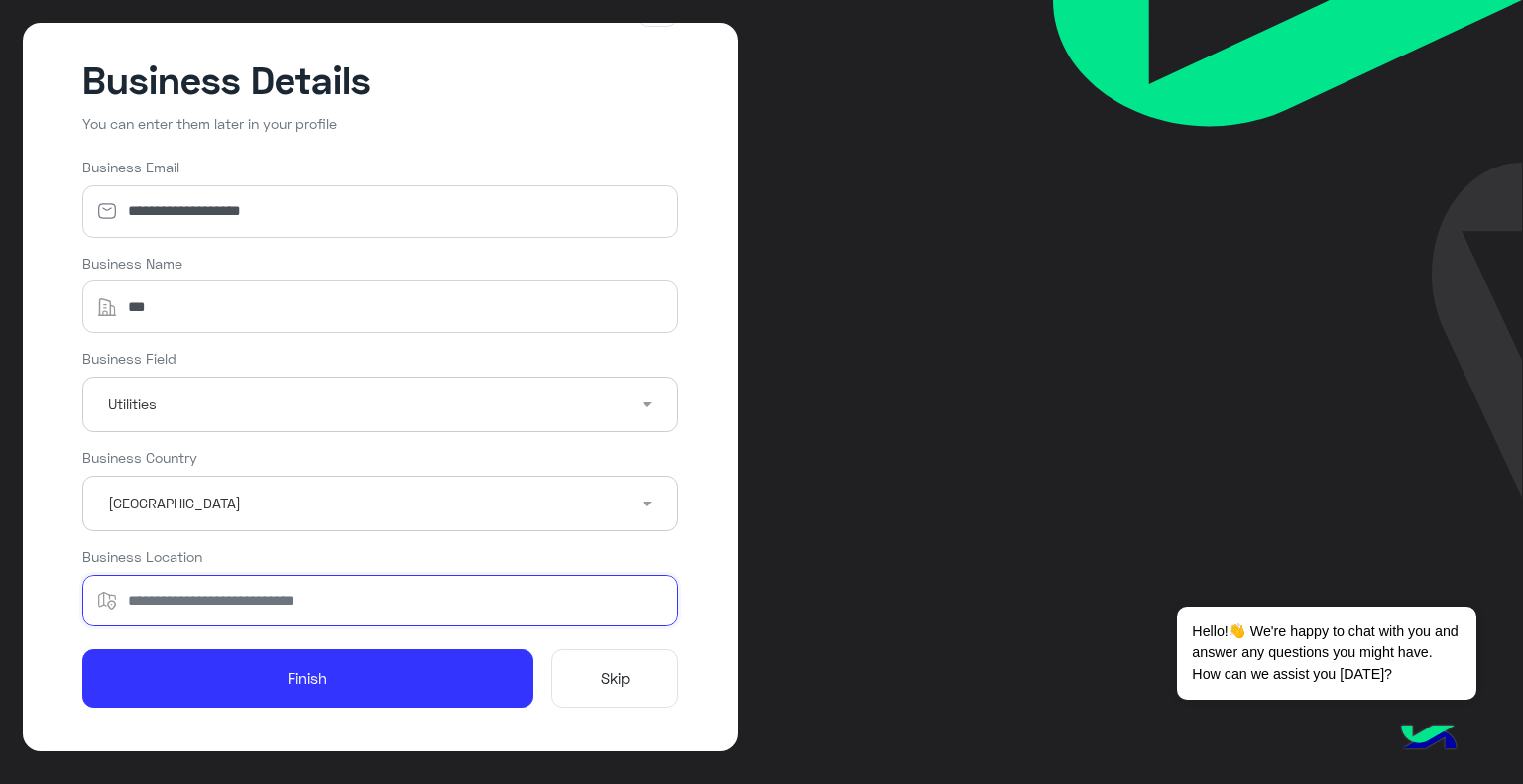 click on "Business Location" at bounding box center [381, 601] 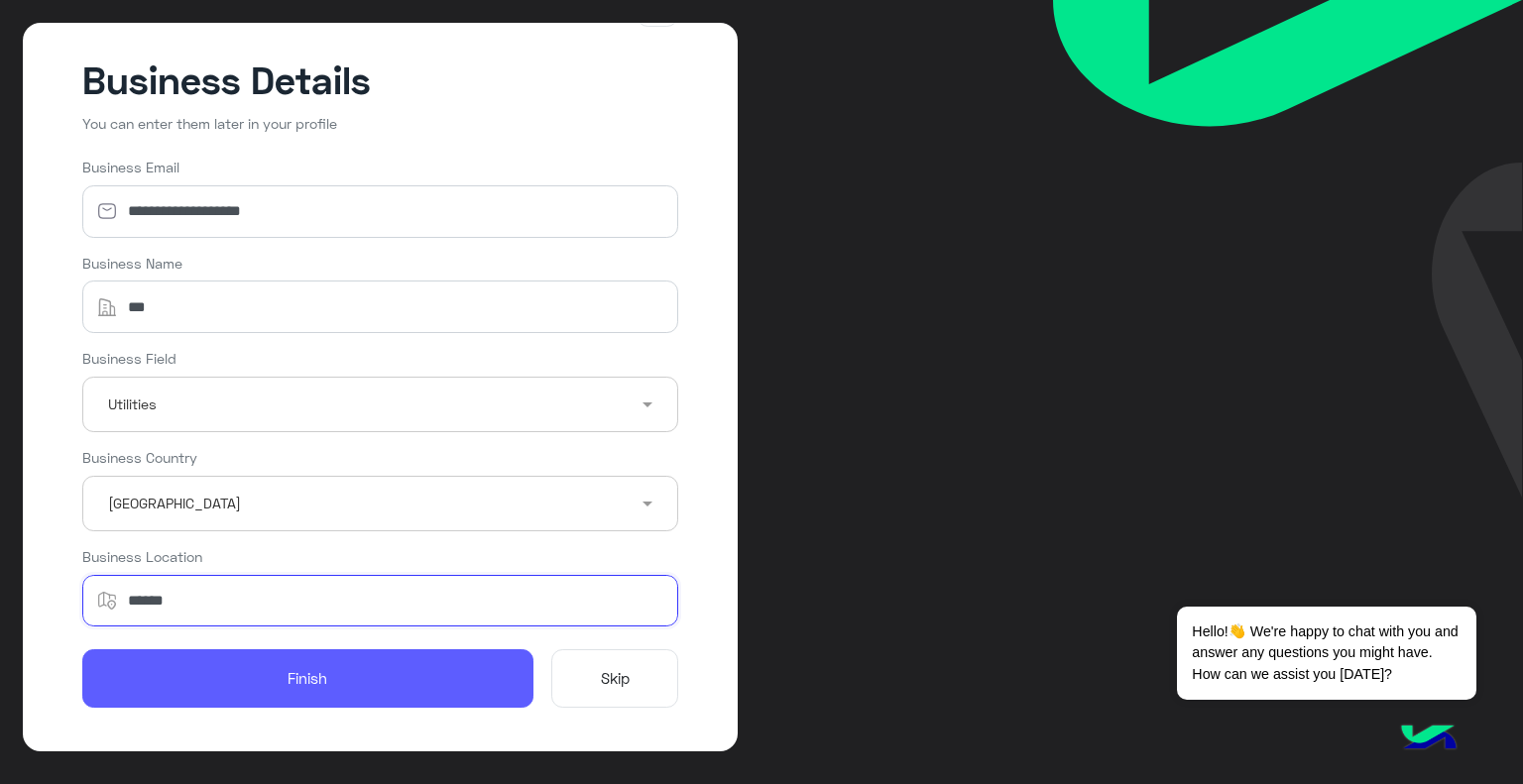 type on "******" 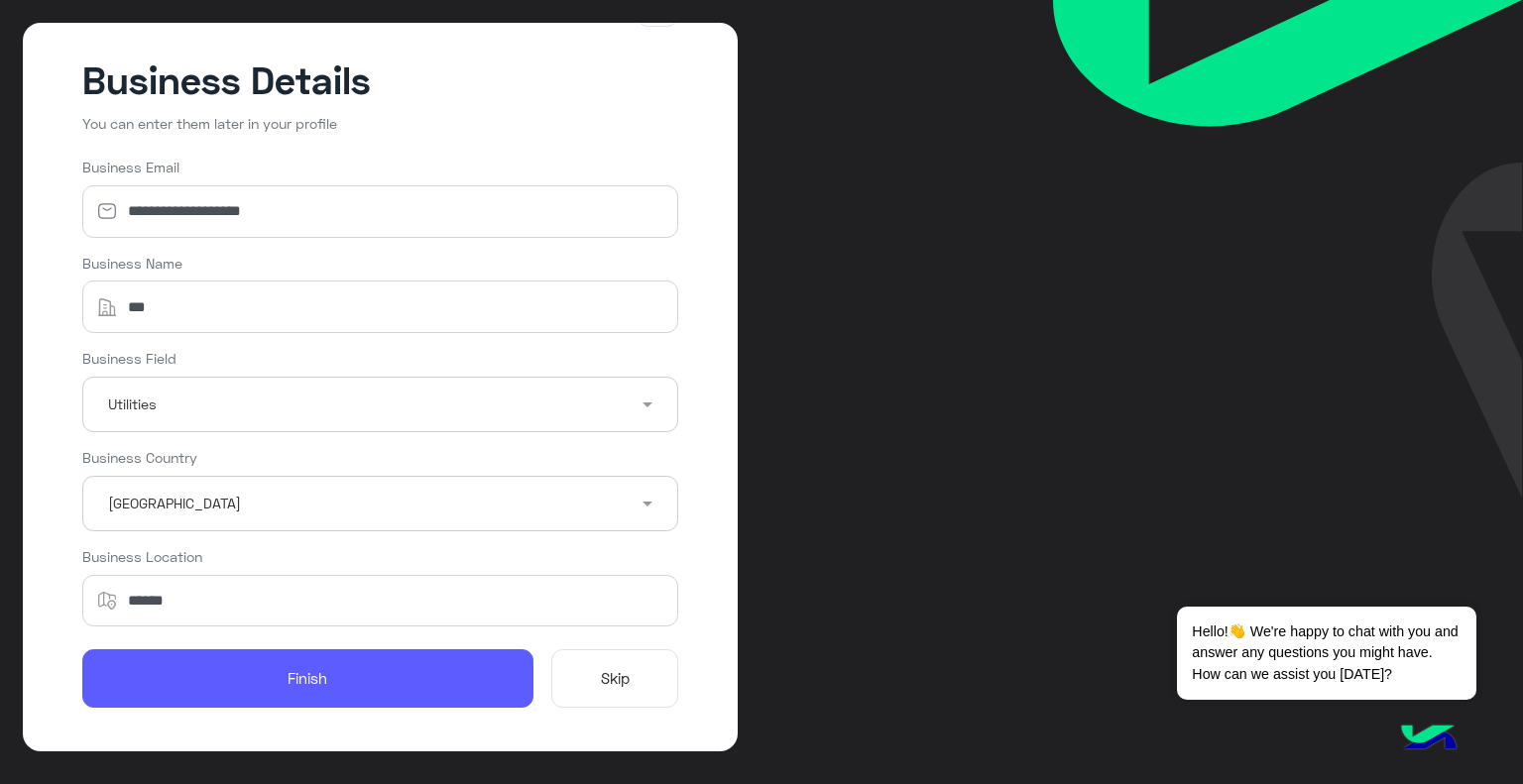 click on "Finish" 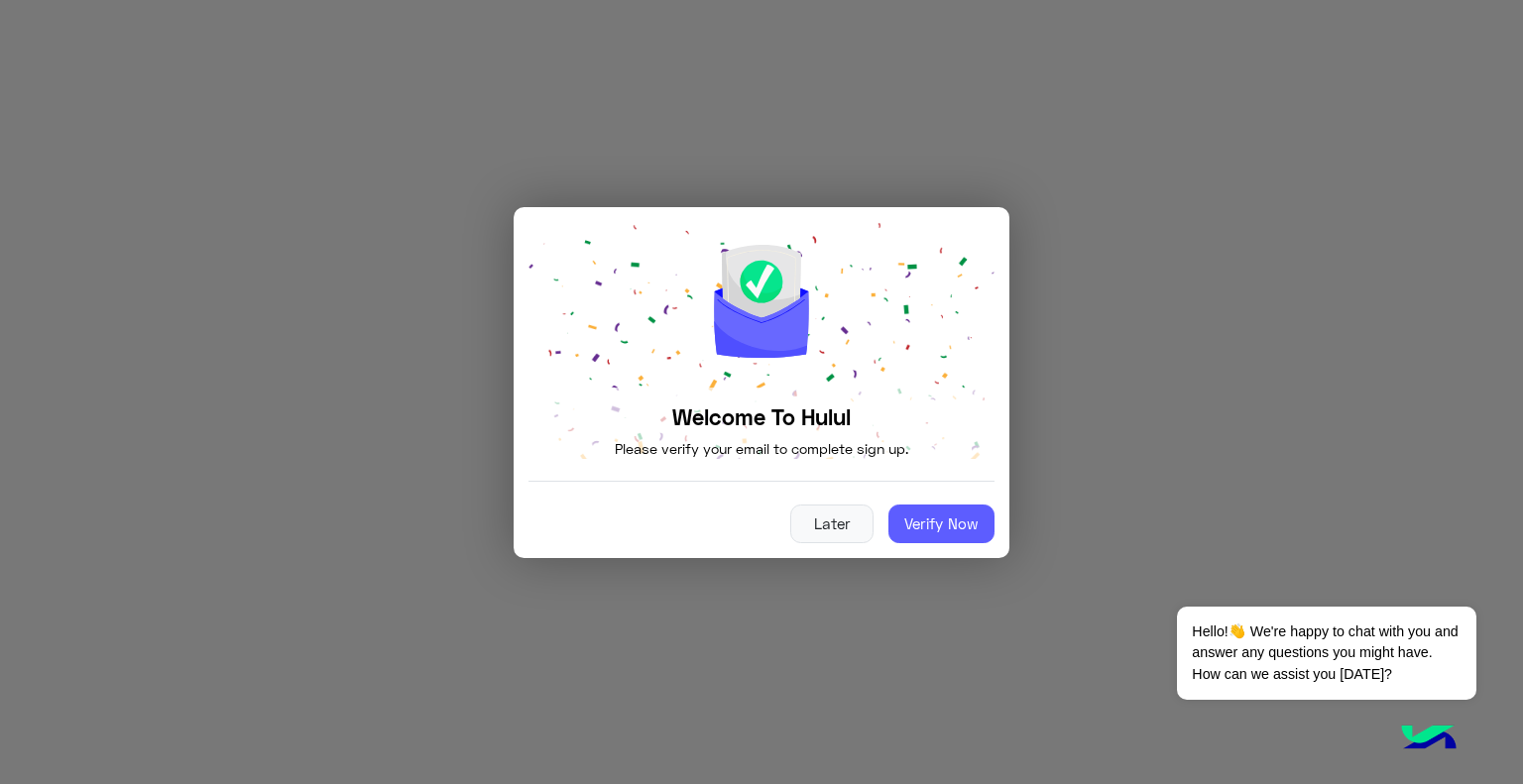 click on "Verify Now" 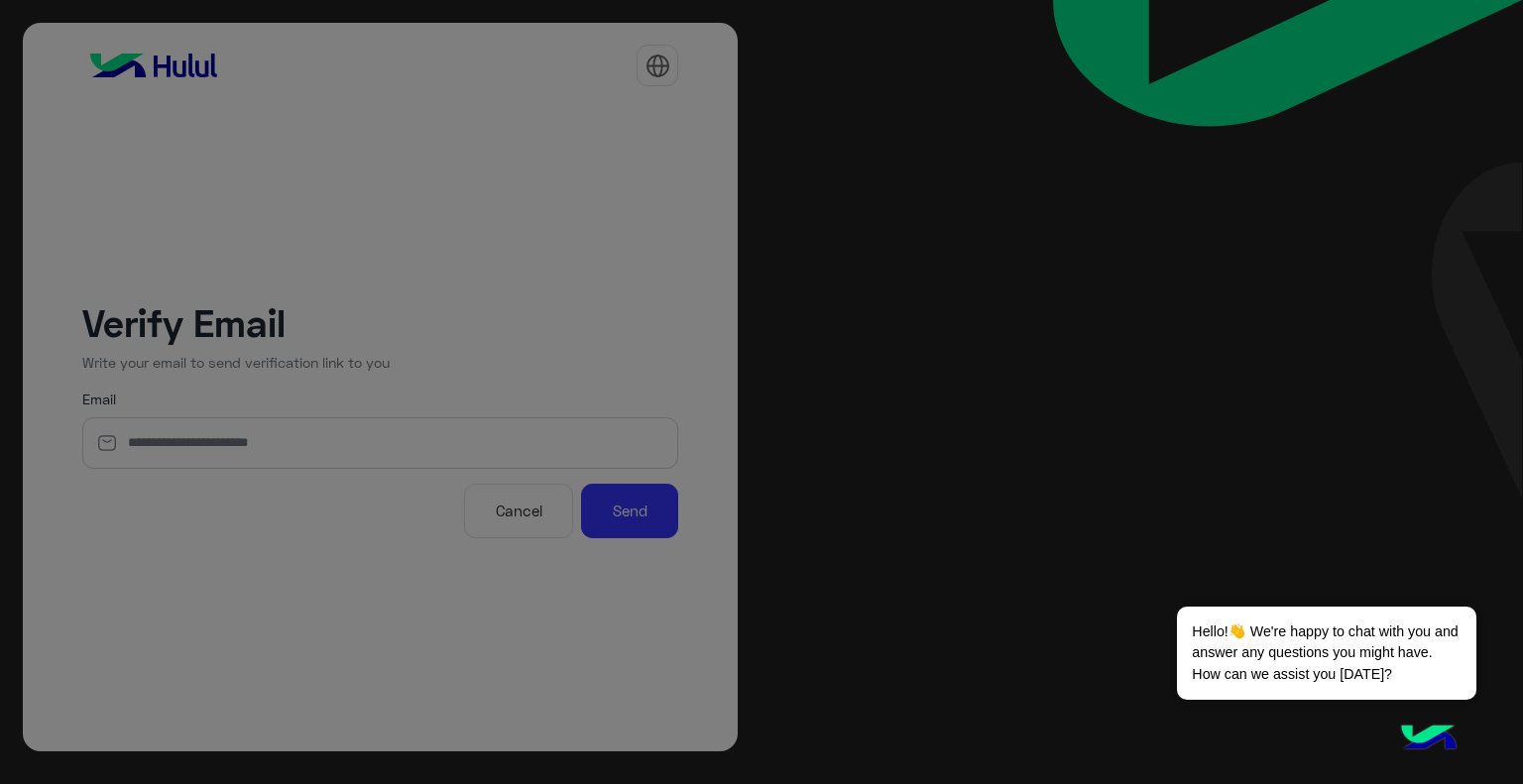 type on "**********" 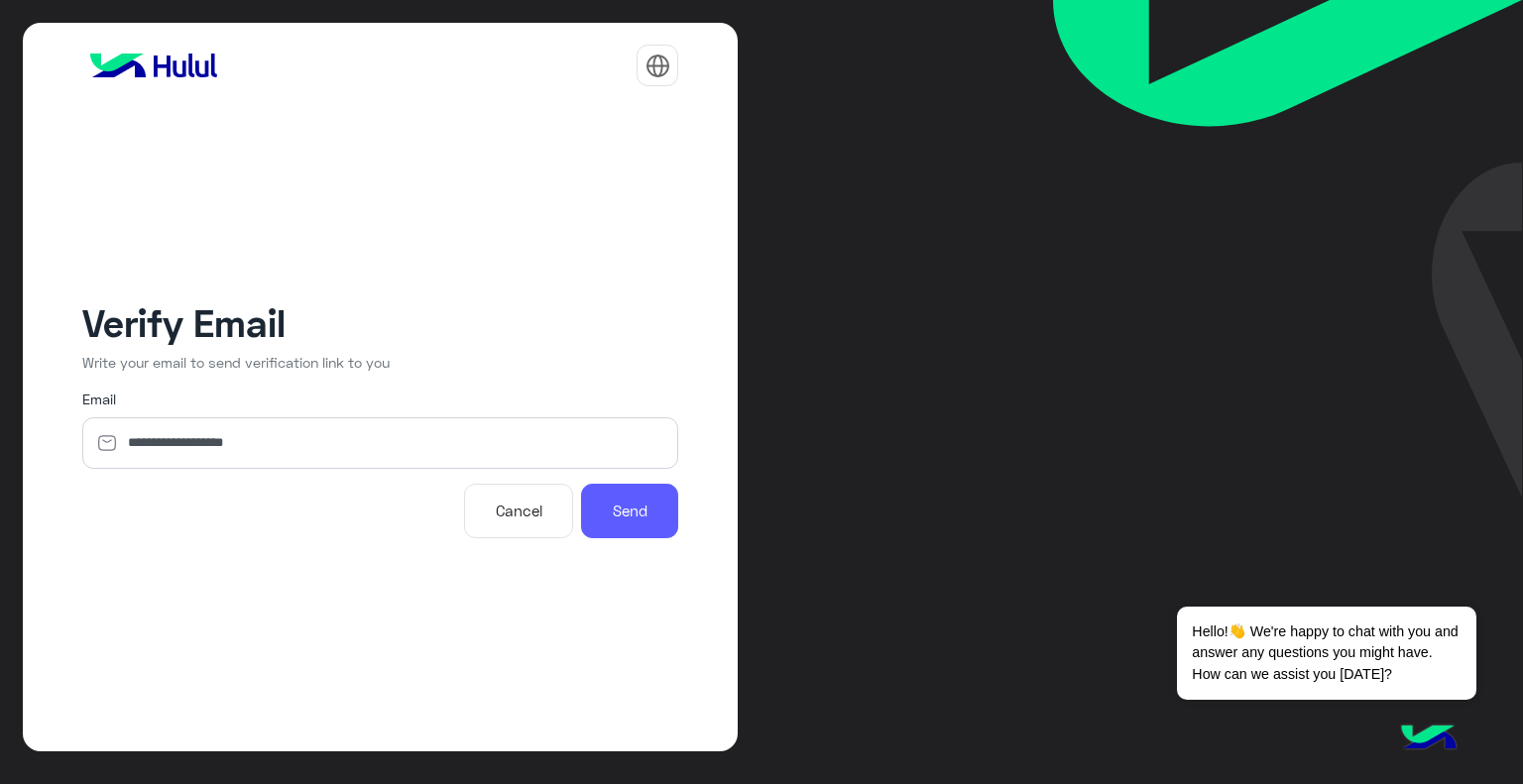 click on "Send" 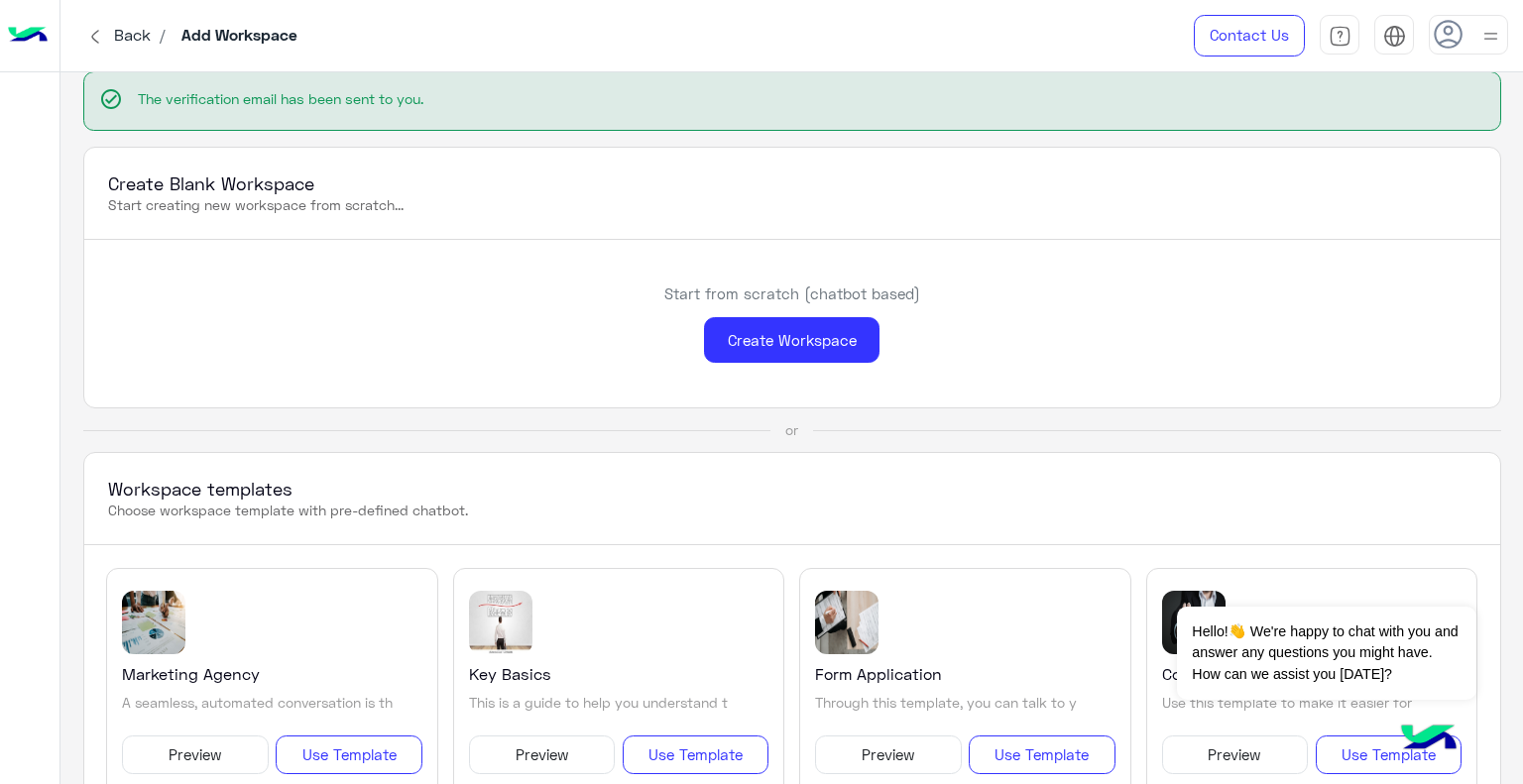 scroll, scrollTop: 0, scrollLeft: 0, axis: both 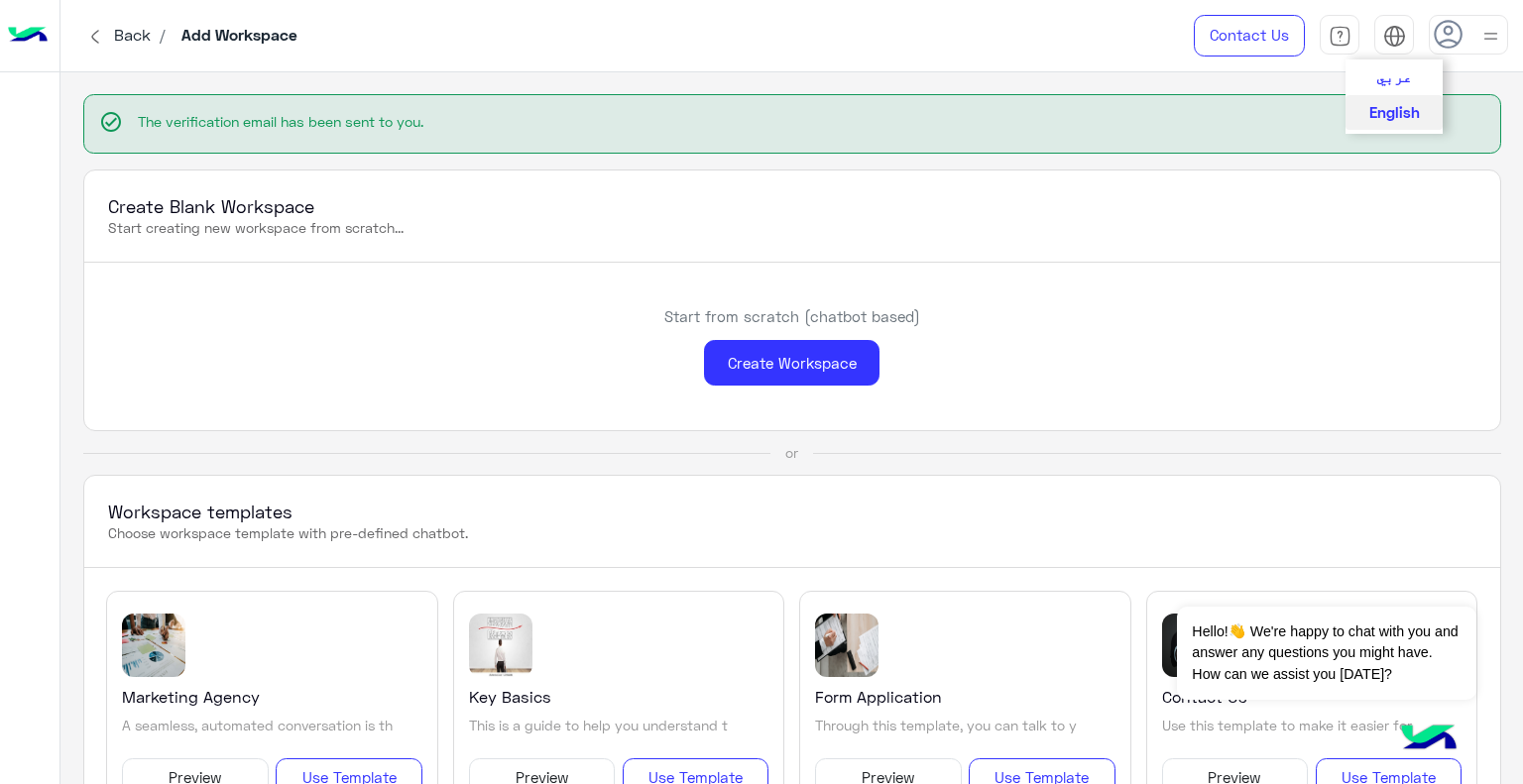 click at bounding box center (1394, 36) 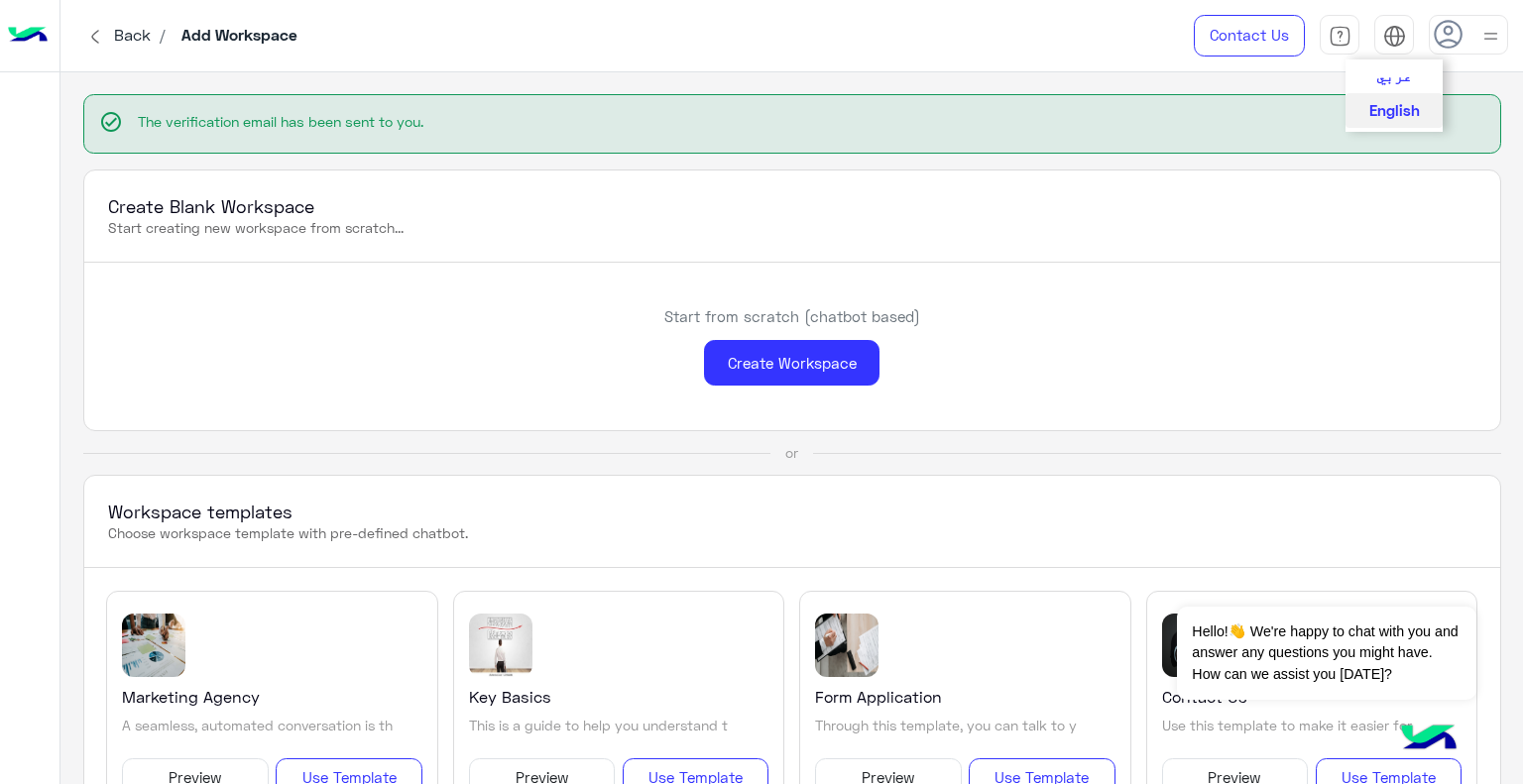 click on "عربي" at bounding box center (1394, 75) 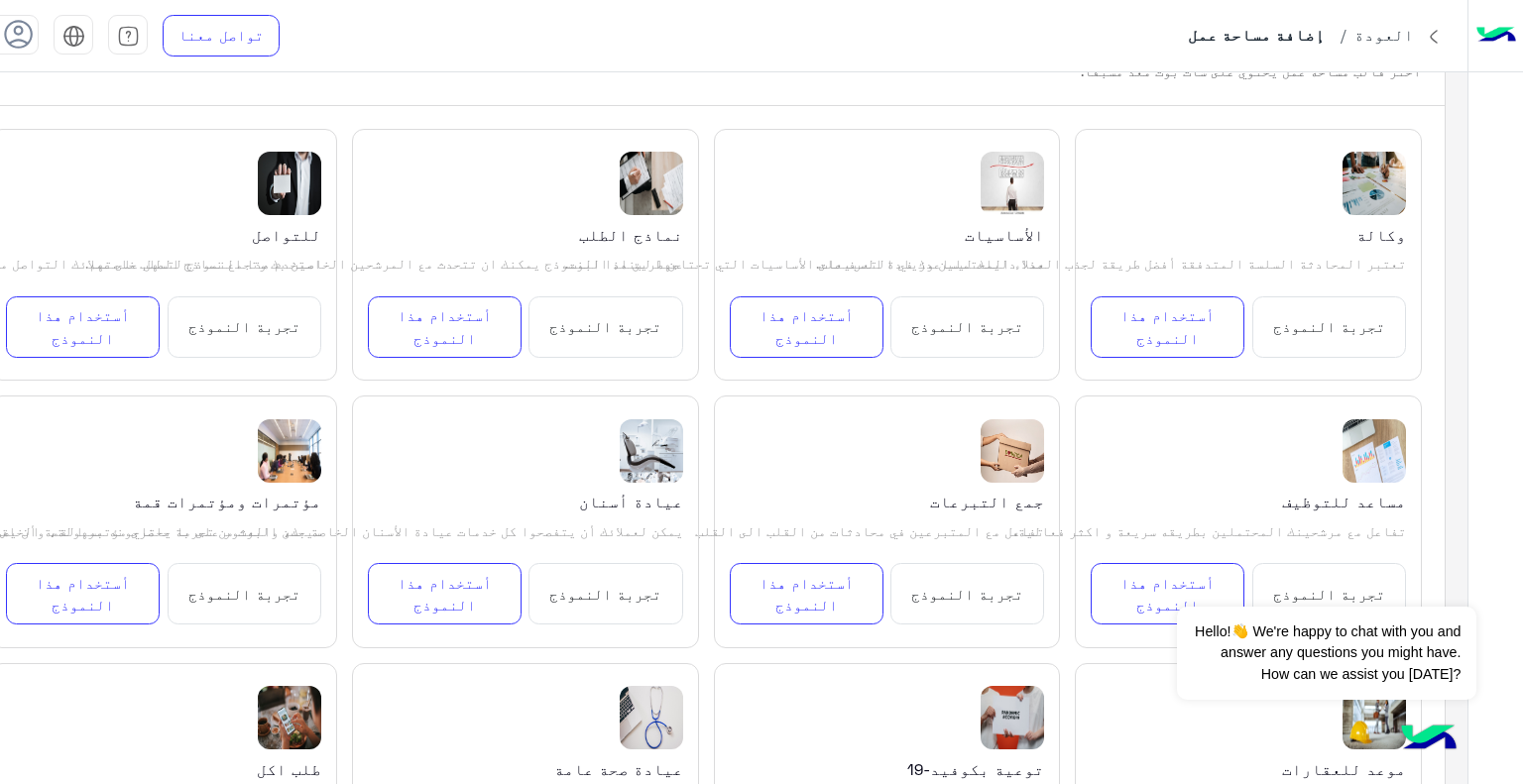 scroll, scrollTop: 460, scrollLeft: 0, axis: vertical 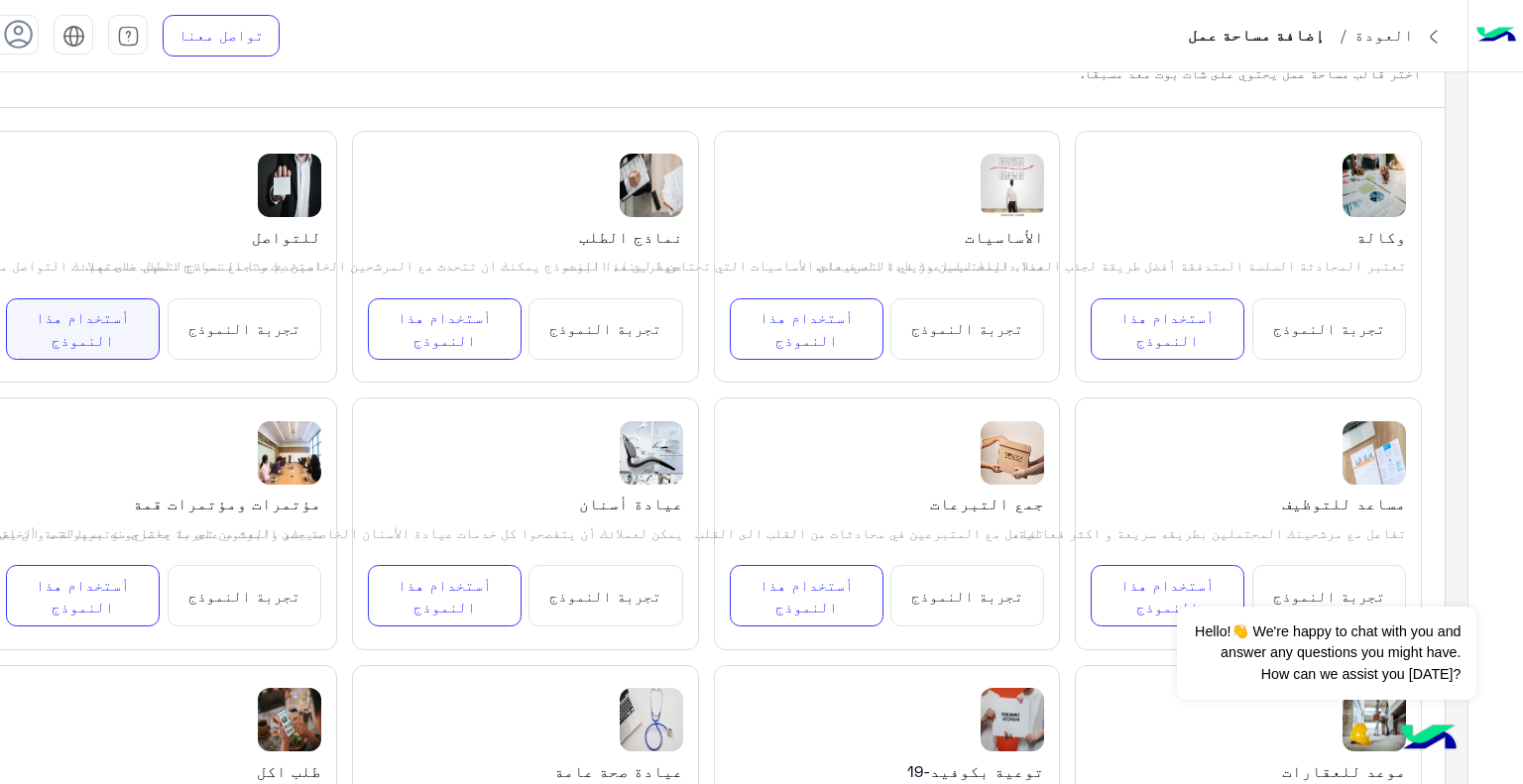 click on "أستخدام هذا النموذج" at bounding box center (82, 329) 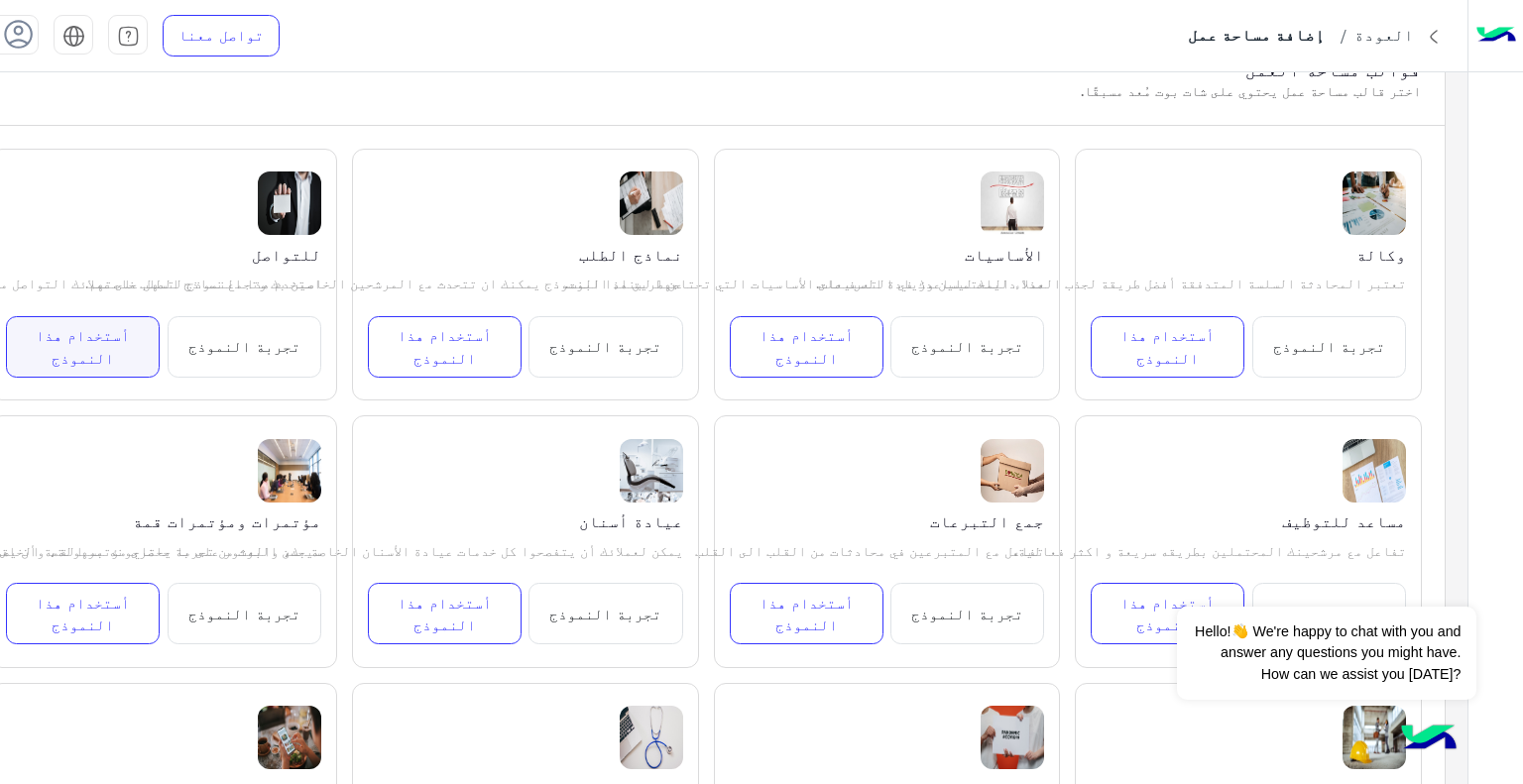 scroll, scrollTop: 422, scrollLeft: 0, axis: vertical 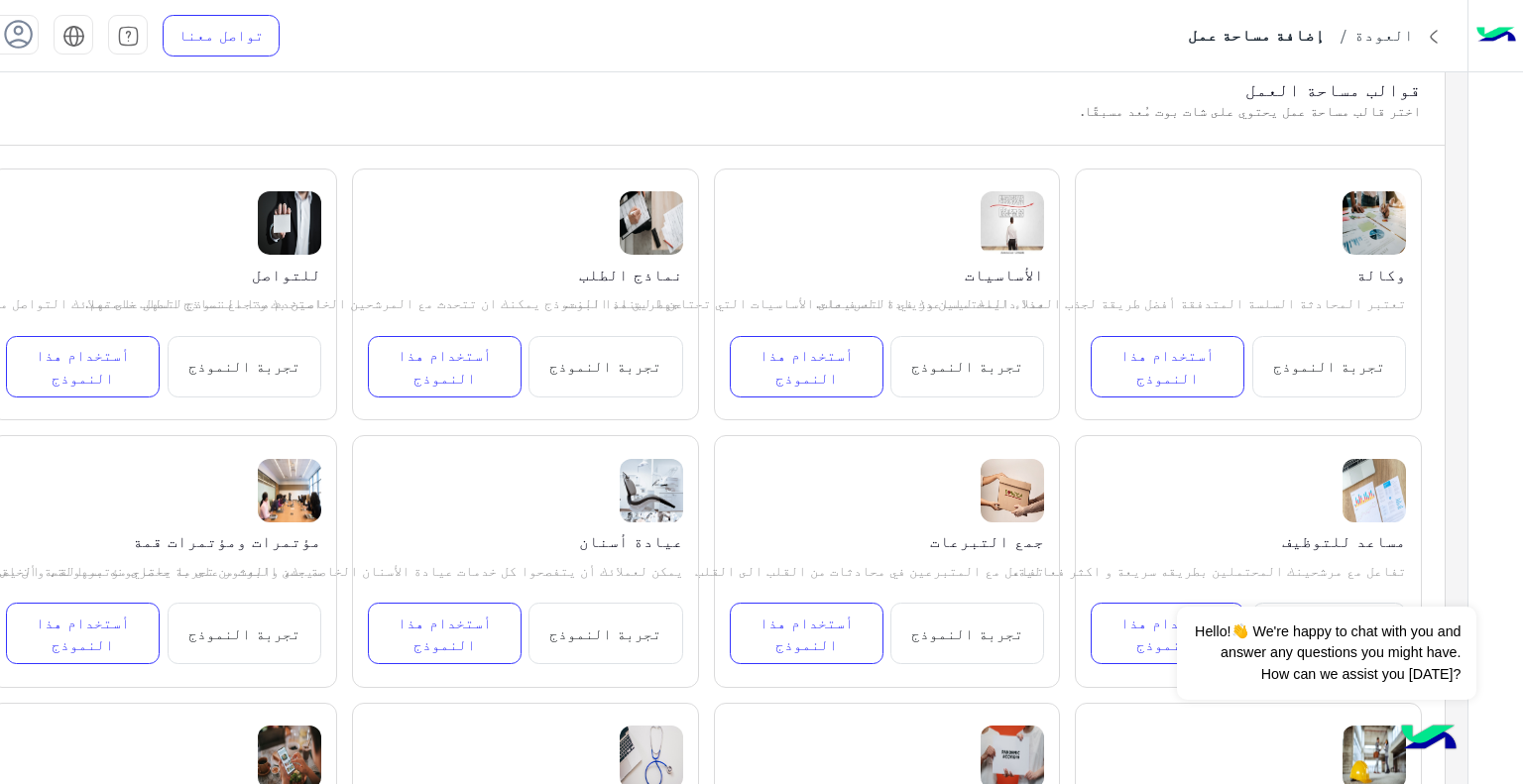 click at bounding box center [-24, 36] 